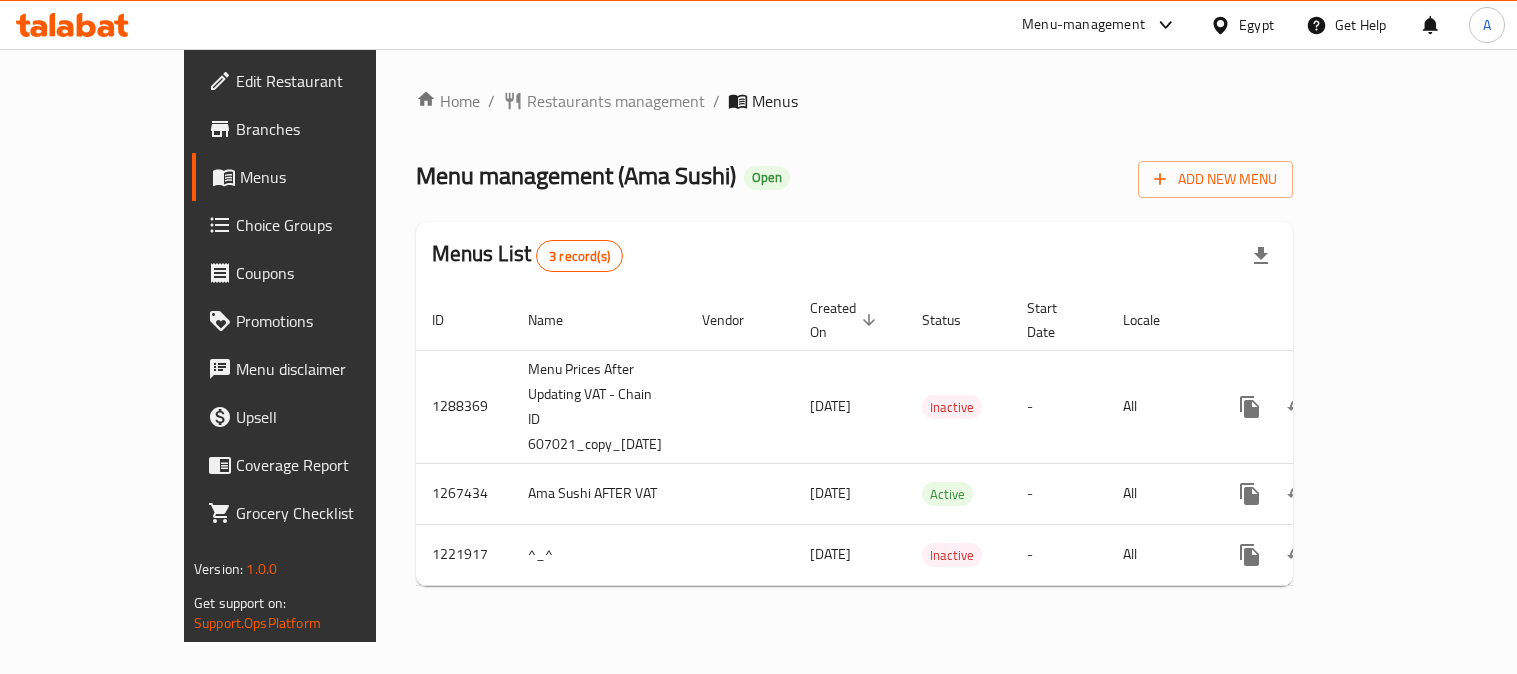 scroll, scrollTop: 0, scrollLeft: 0, axis: both 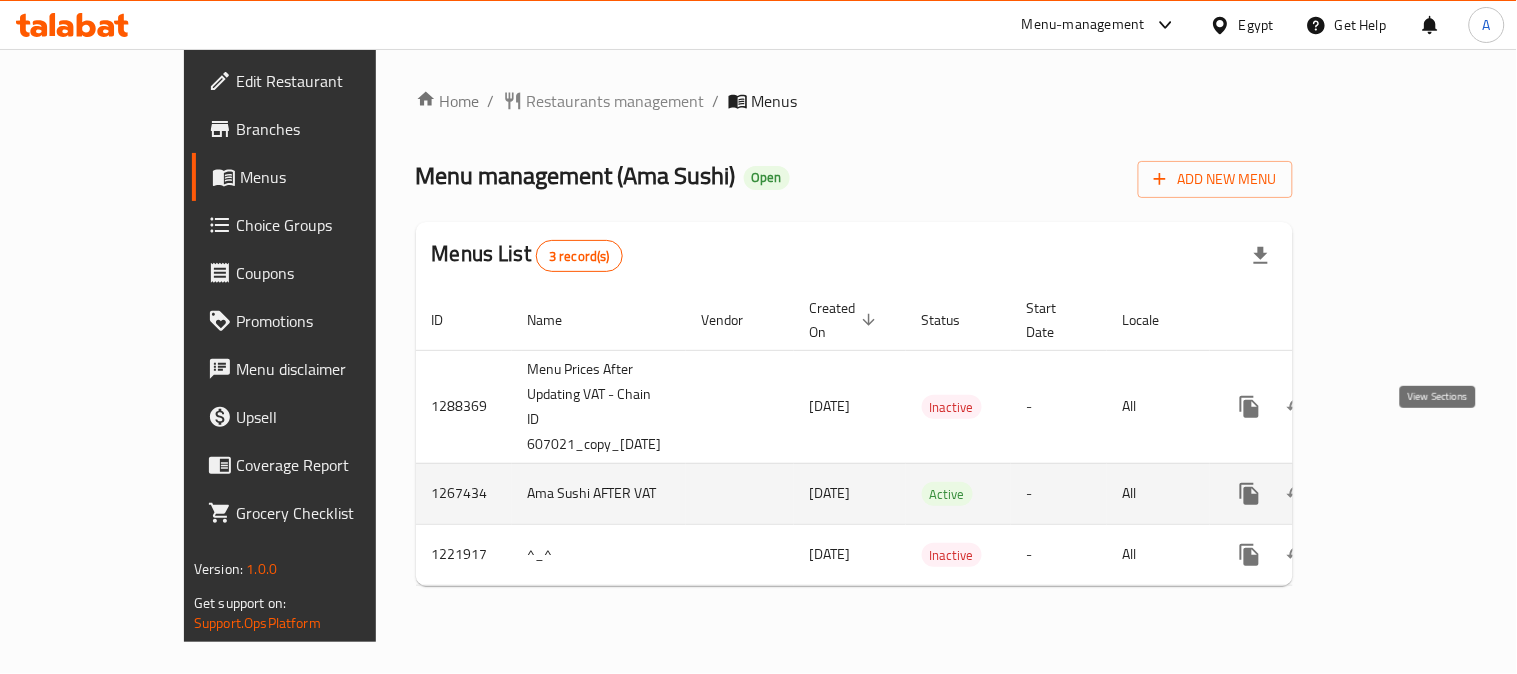 click 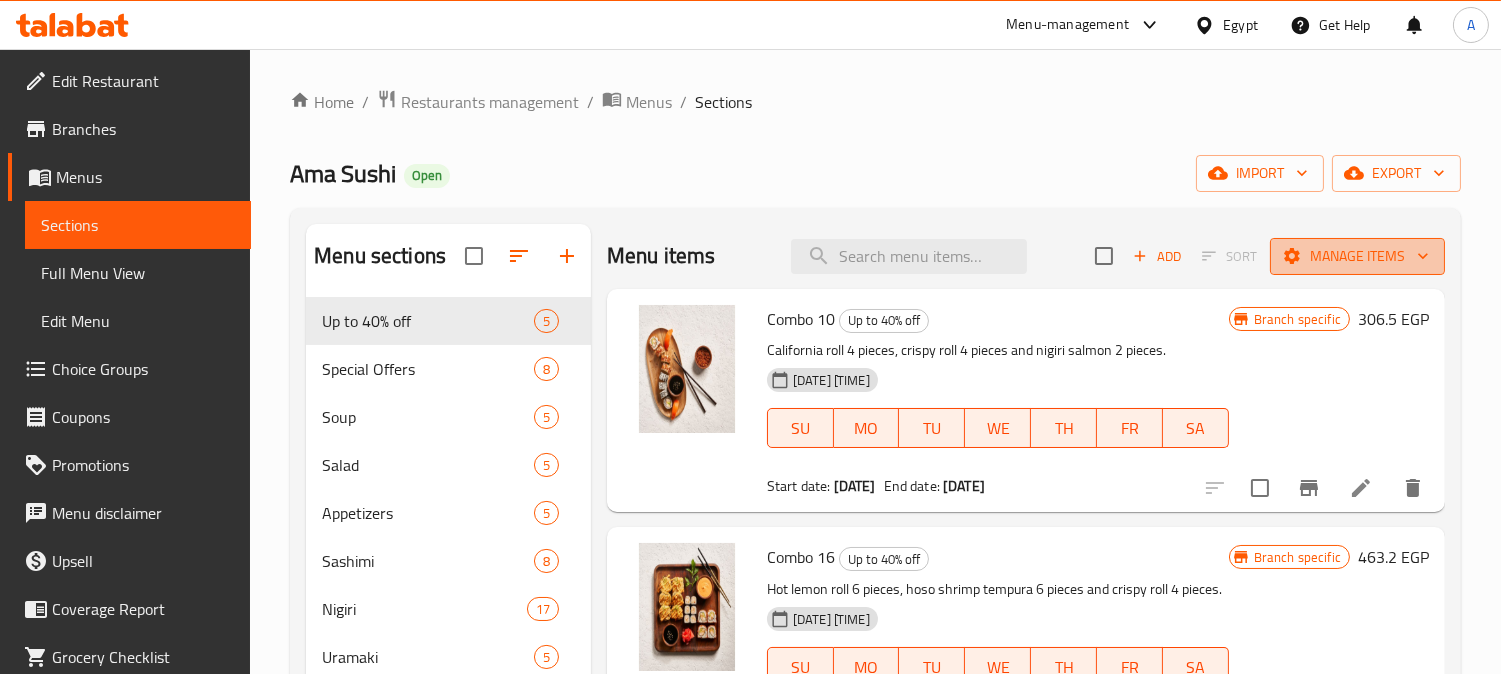 click 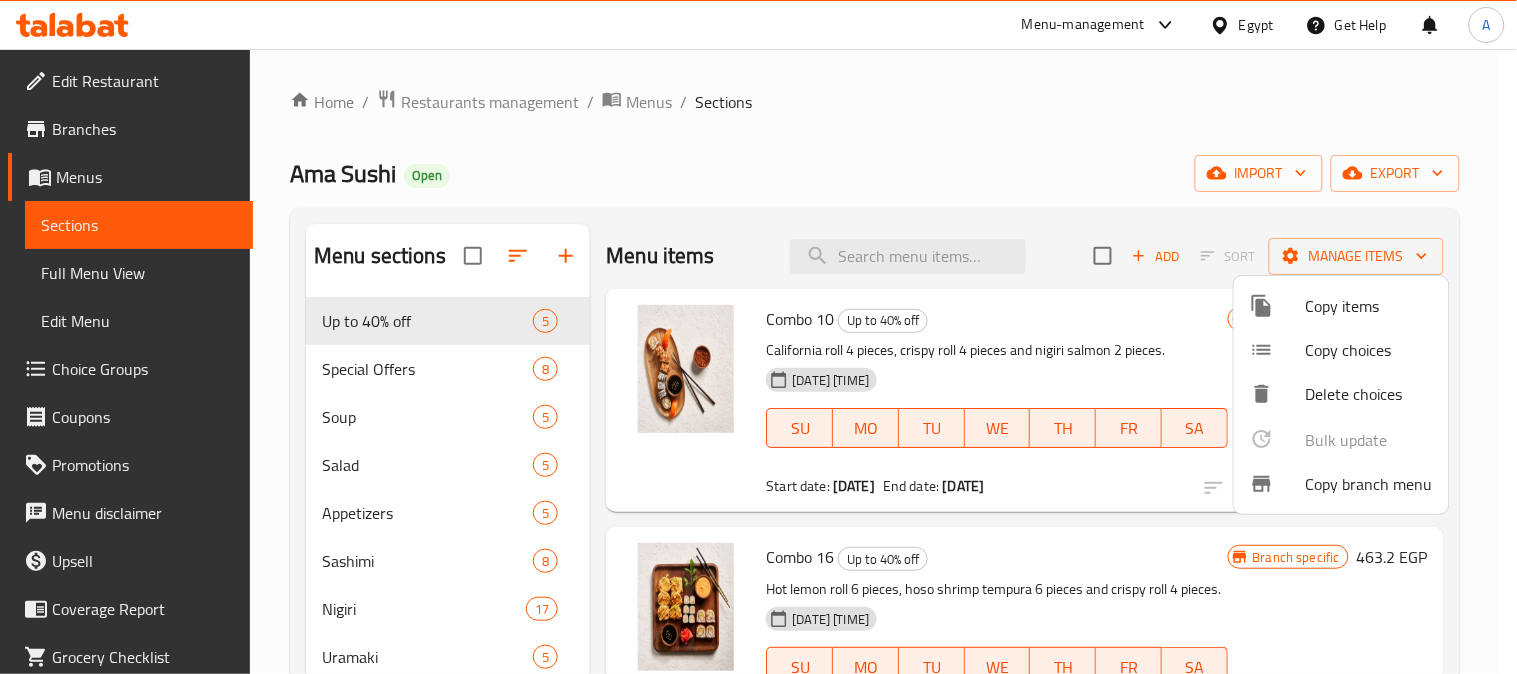 click on "Copy branch menu" at bounding box center (1369, 484) 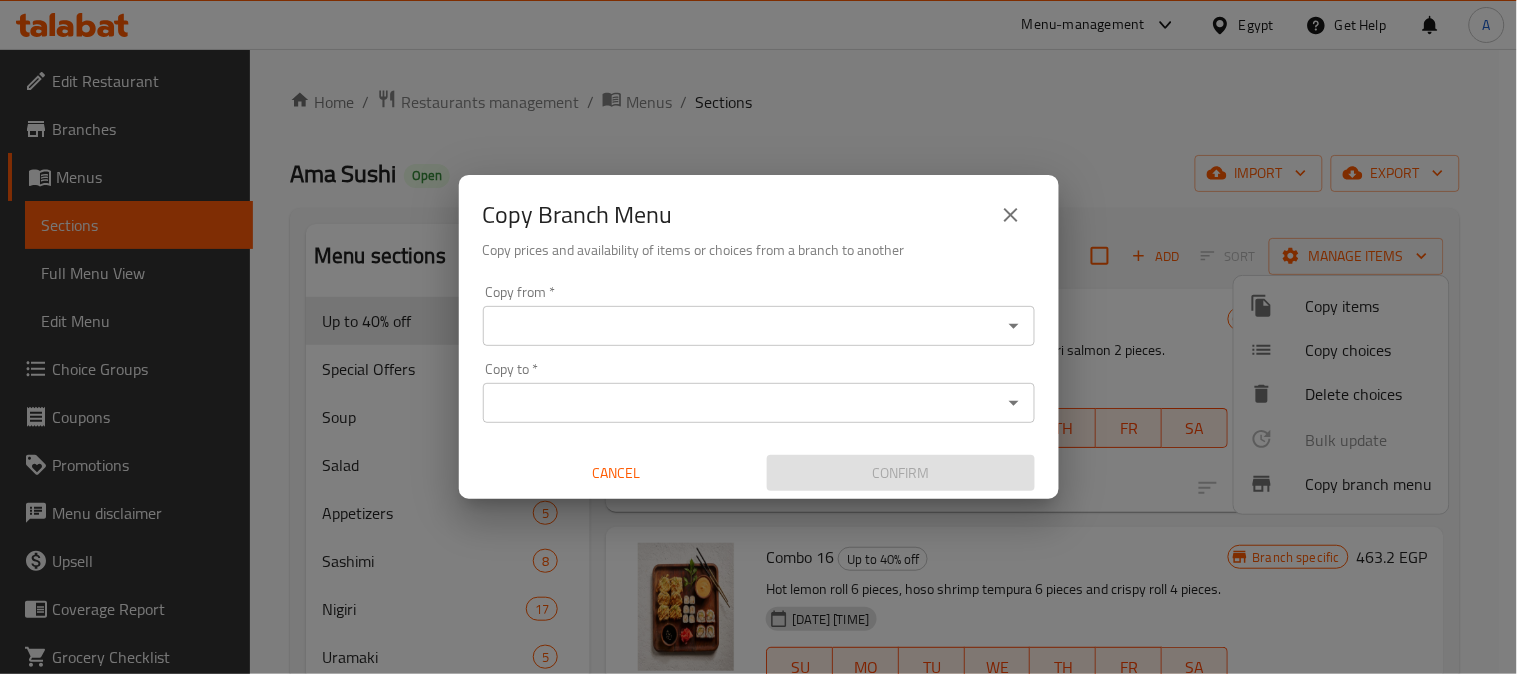 click on "Copy from   *" at bounding box center (742, 326) 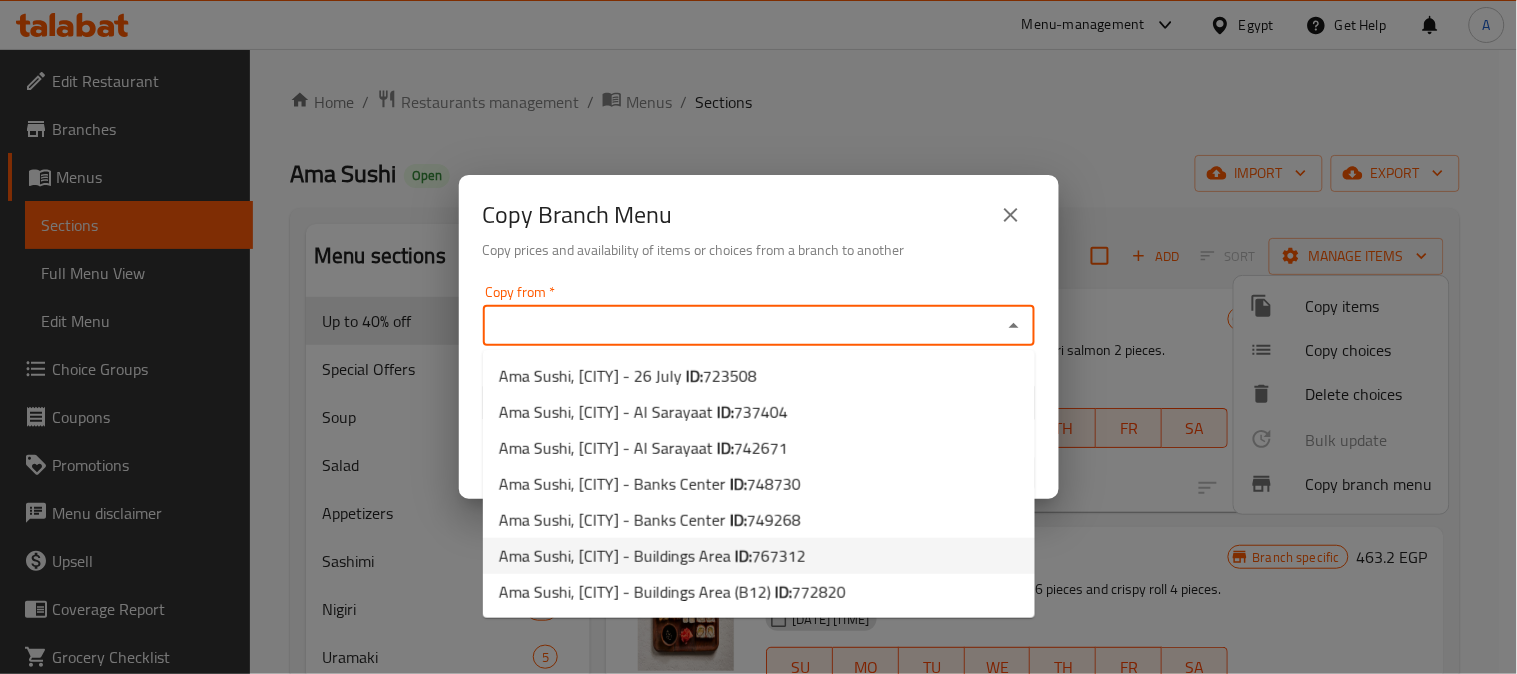 click on "767312" at bounding box center [779, 556] 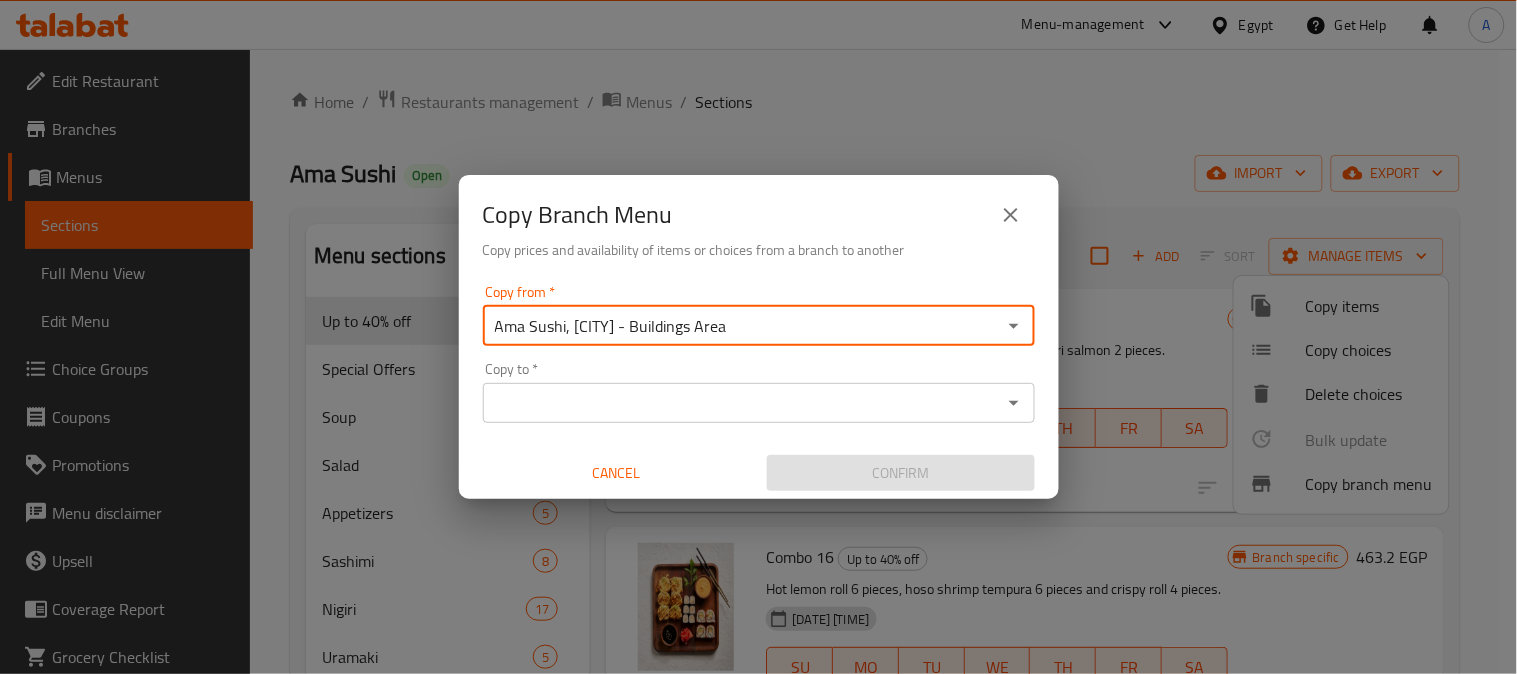 click on "Copy to   *" at bounding box center (742, 403) 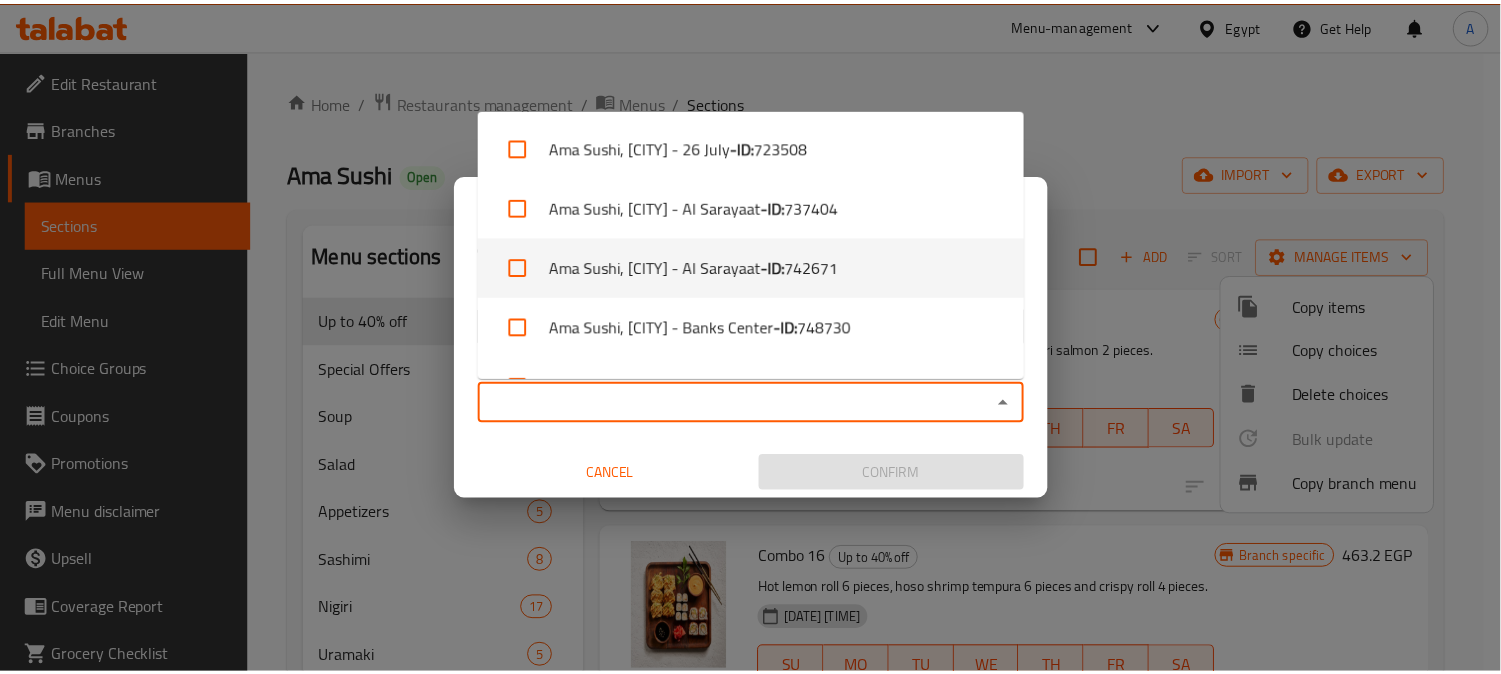 scroll, scrollTop: 165, scrollLeft: 0, axis: vertical 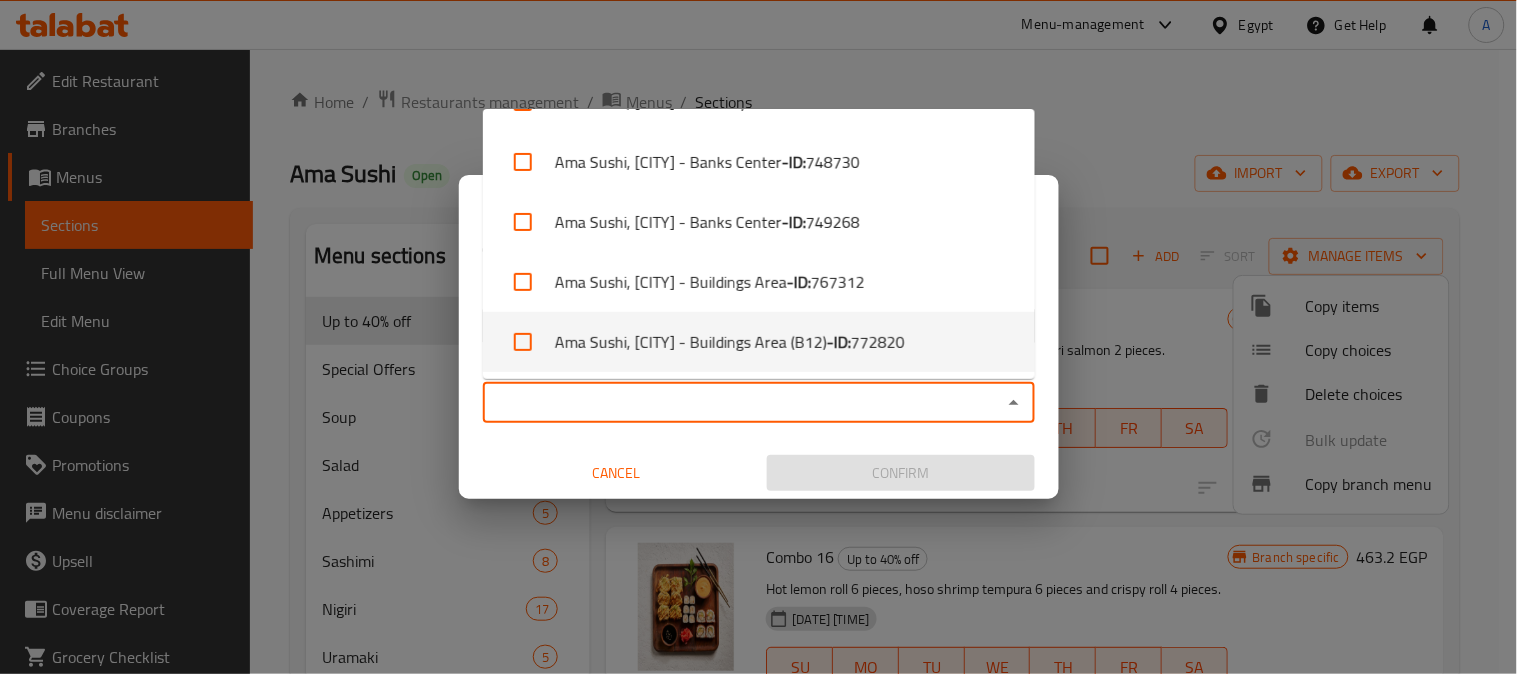 click on "Ama Sushi, Madinaty - Buildings Area (B12)    -   ID: 772820" at bounding box center [759, 342] 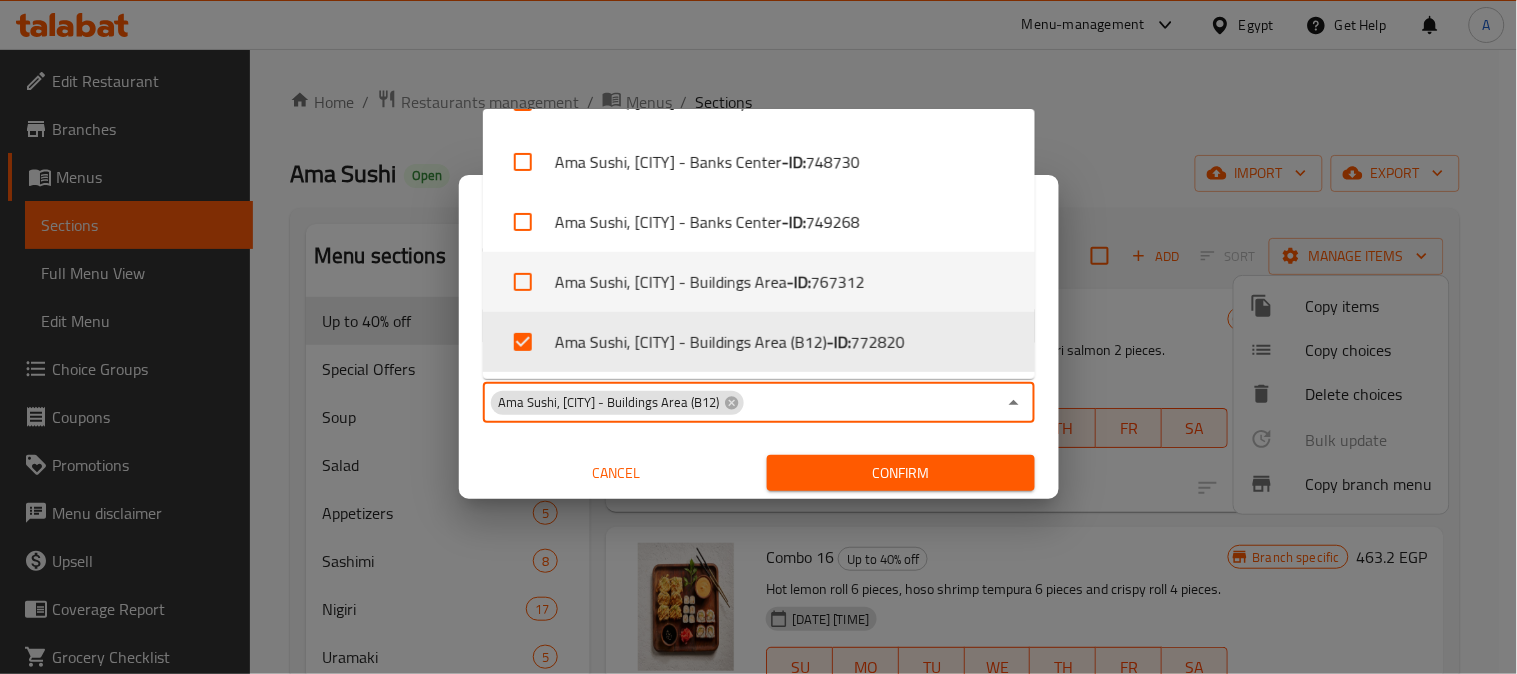 click on "Copy from   * Ama Sushi, Madinaty - Buildings Area Copy from  * Copy to   * Ama Sushi, Madinaty - Buildings Area (B12) Copy to  * Cancel Confirm" at bounding box center (759, 388) 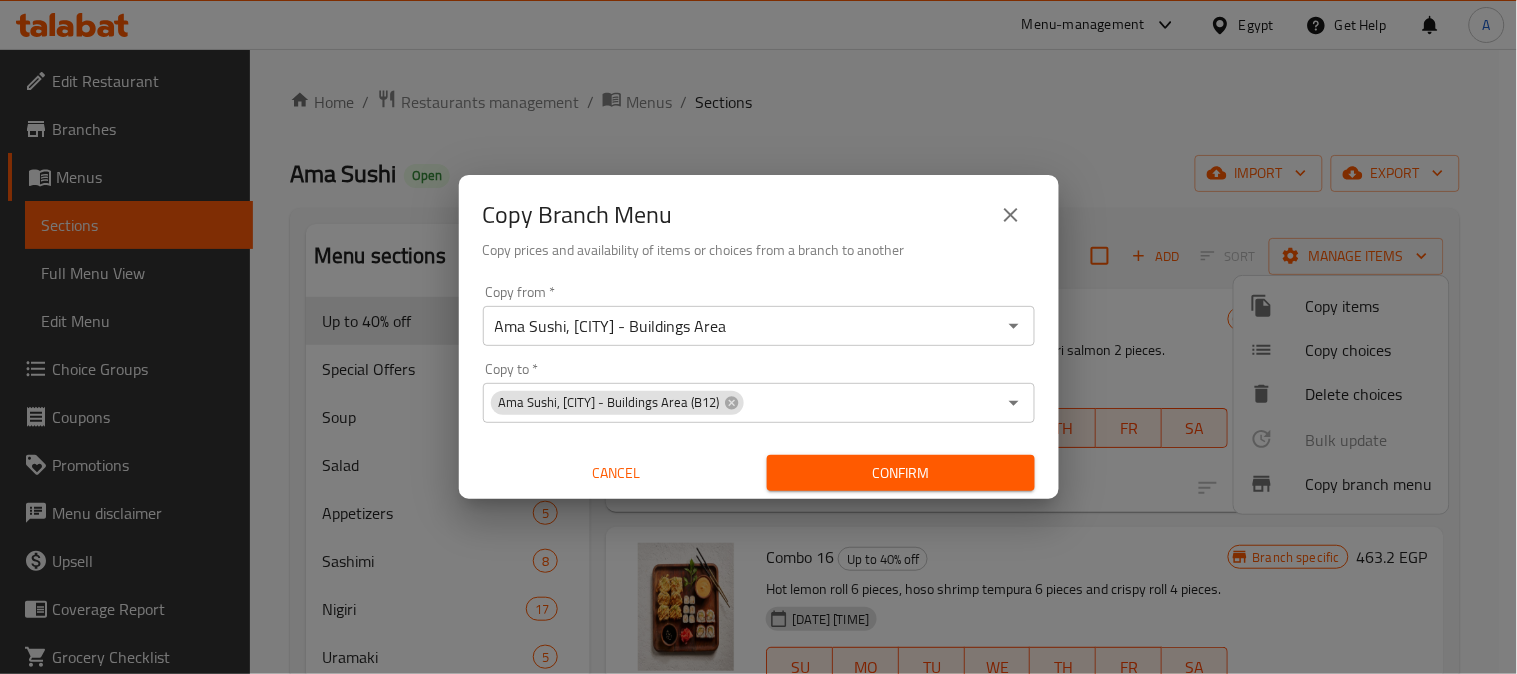 click on "Confirm" at bounding box center (901, 473) 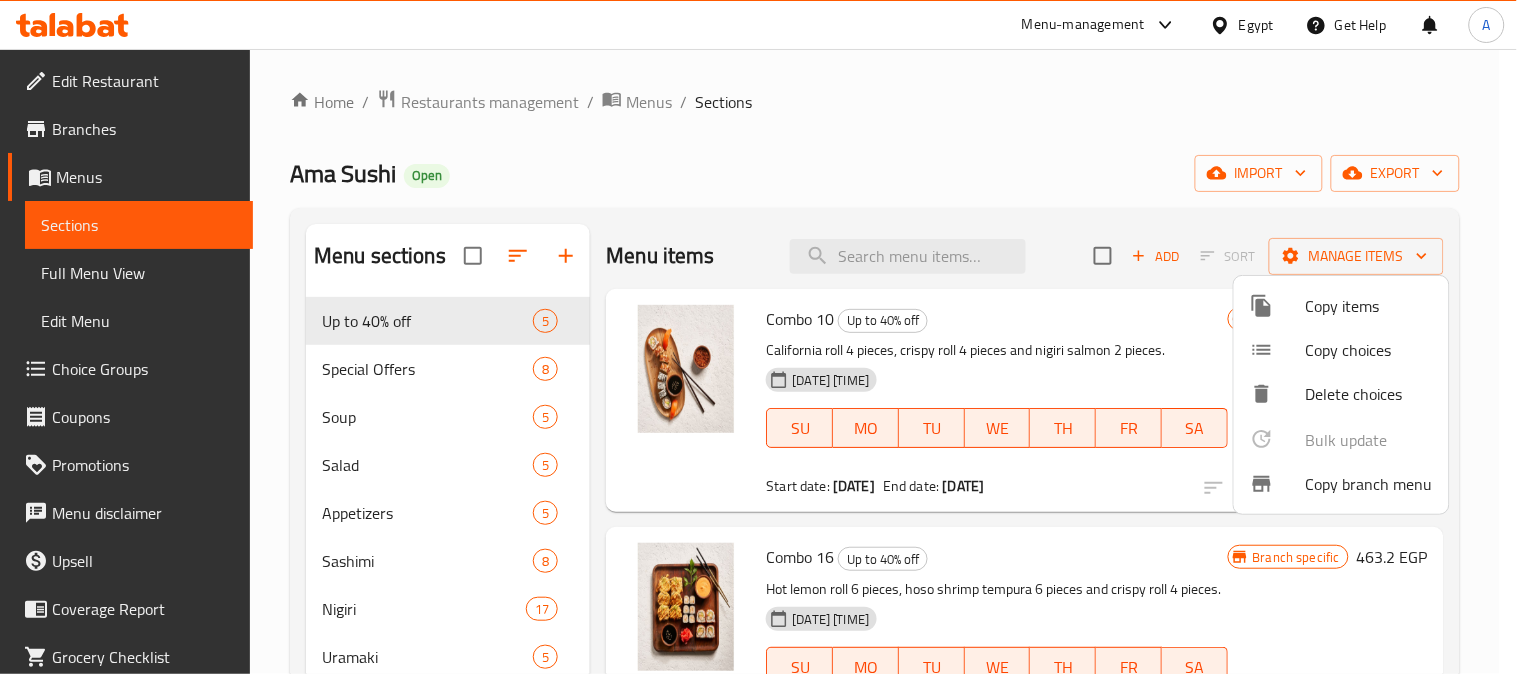 click at bounding box center (758, 337) 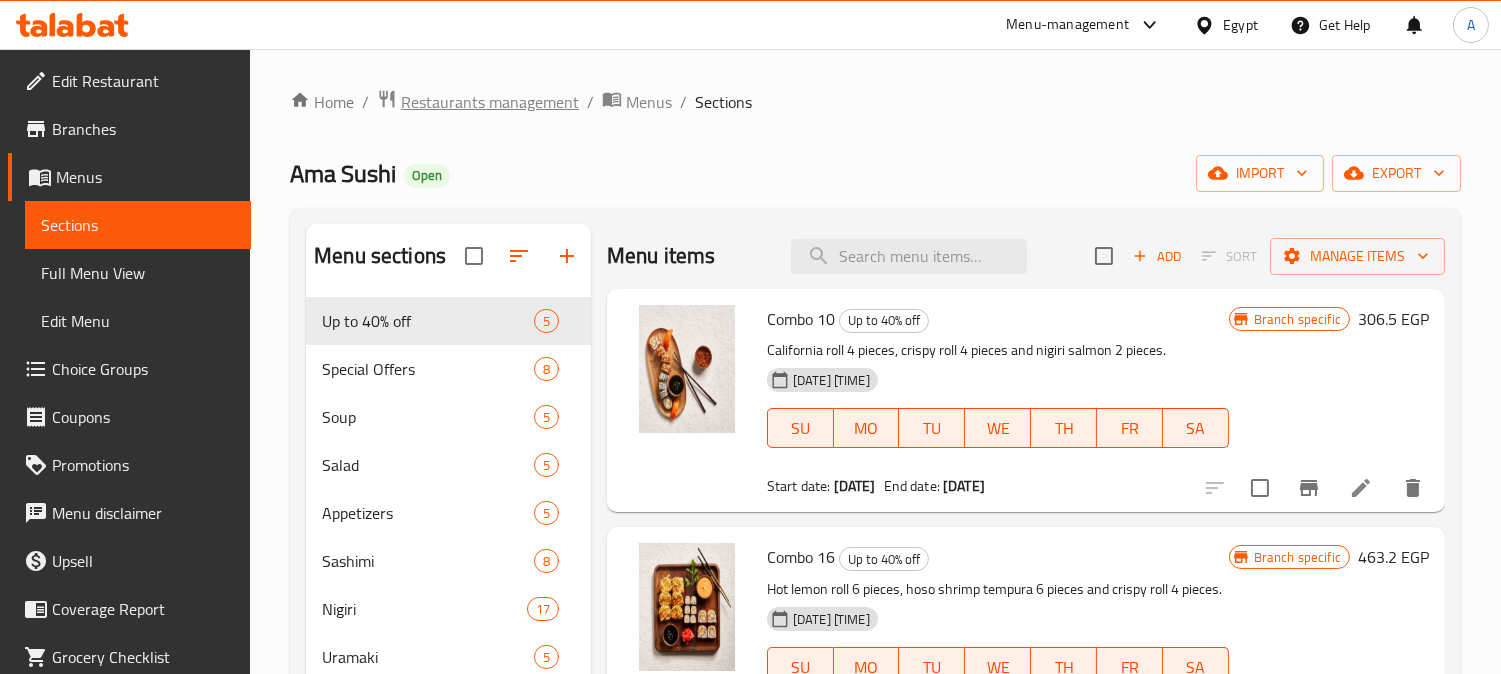 click on "Restaurants management" at bounding box center (490, 102) 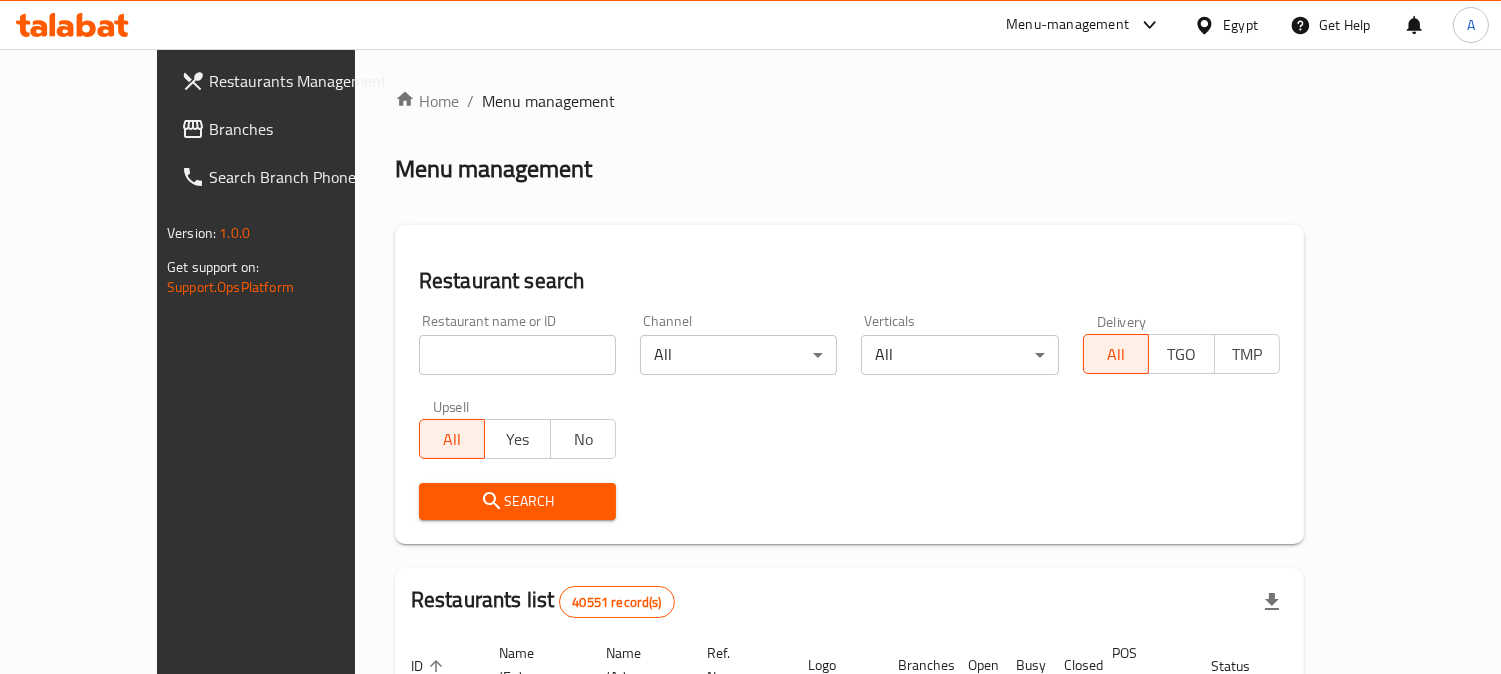 click on "Egypt" at bounding box center [1240, 25] 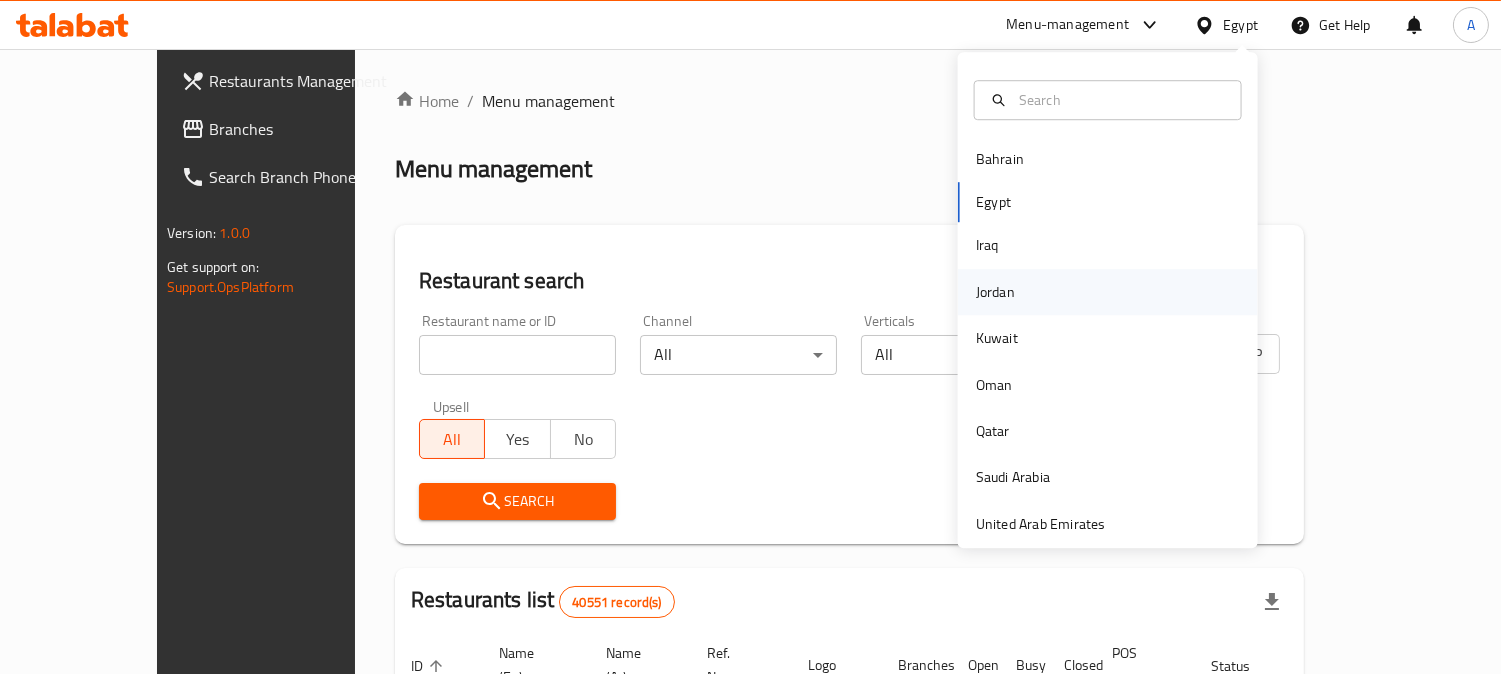 click on "Jordan" at bounding box center (995, 292) 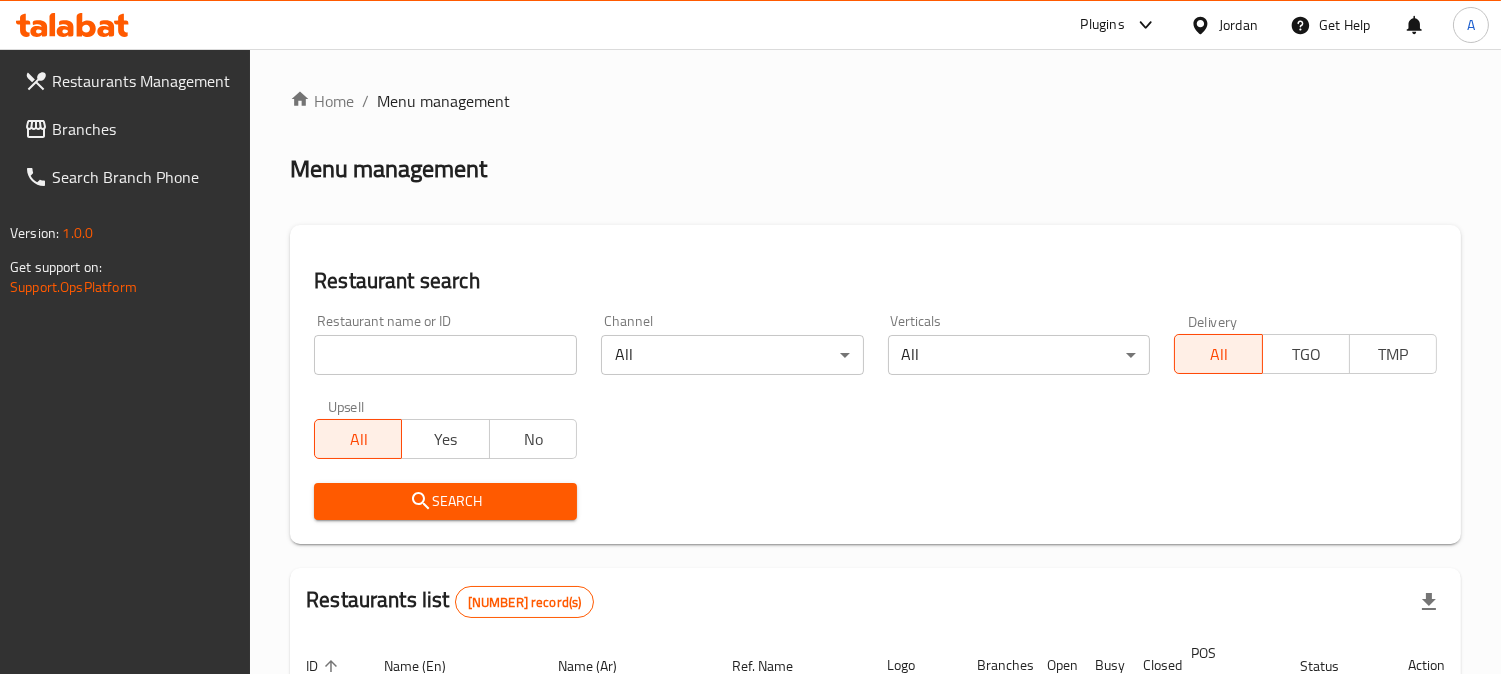 click on "Branches" at bounding box center [143, 129] 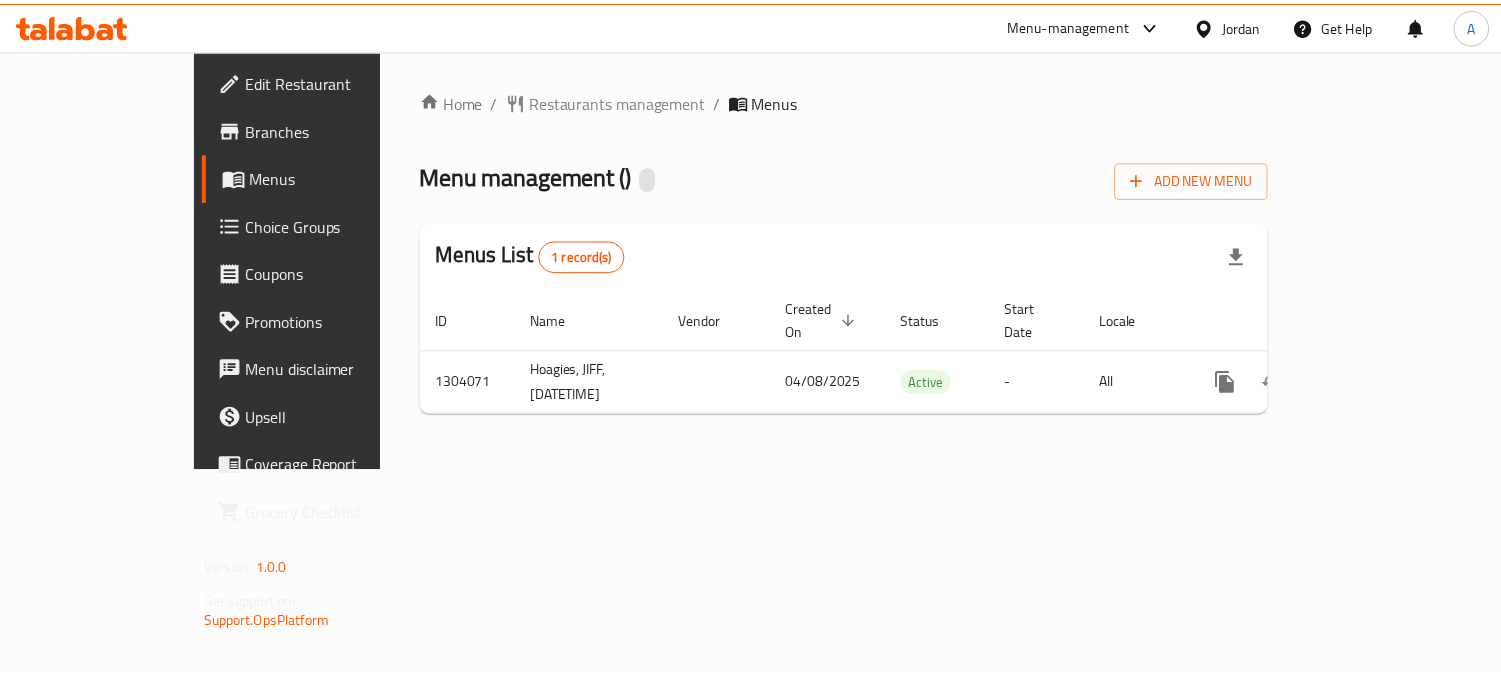 scroll, scrollTop: 0, scrollLeft: 0, axis: both 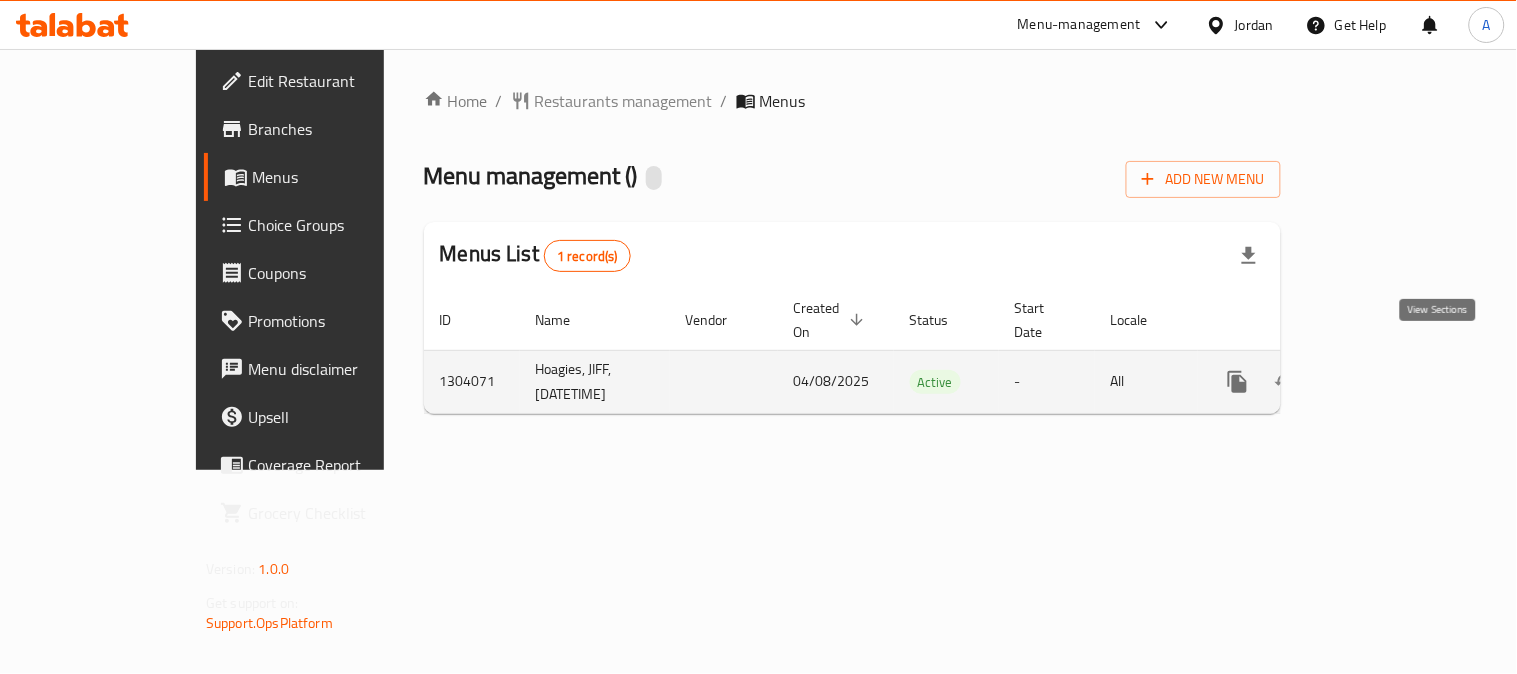 click 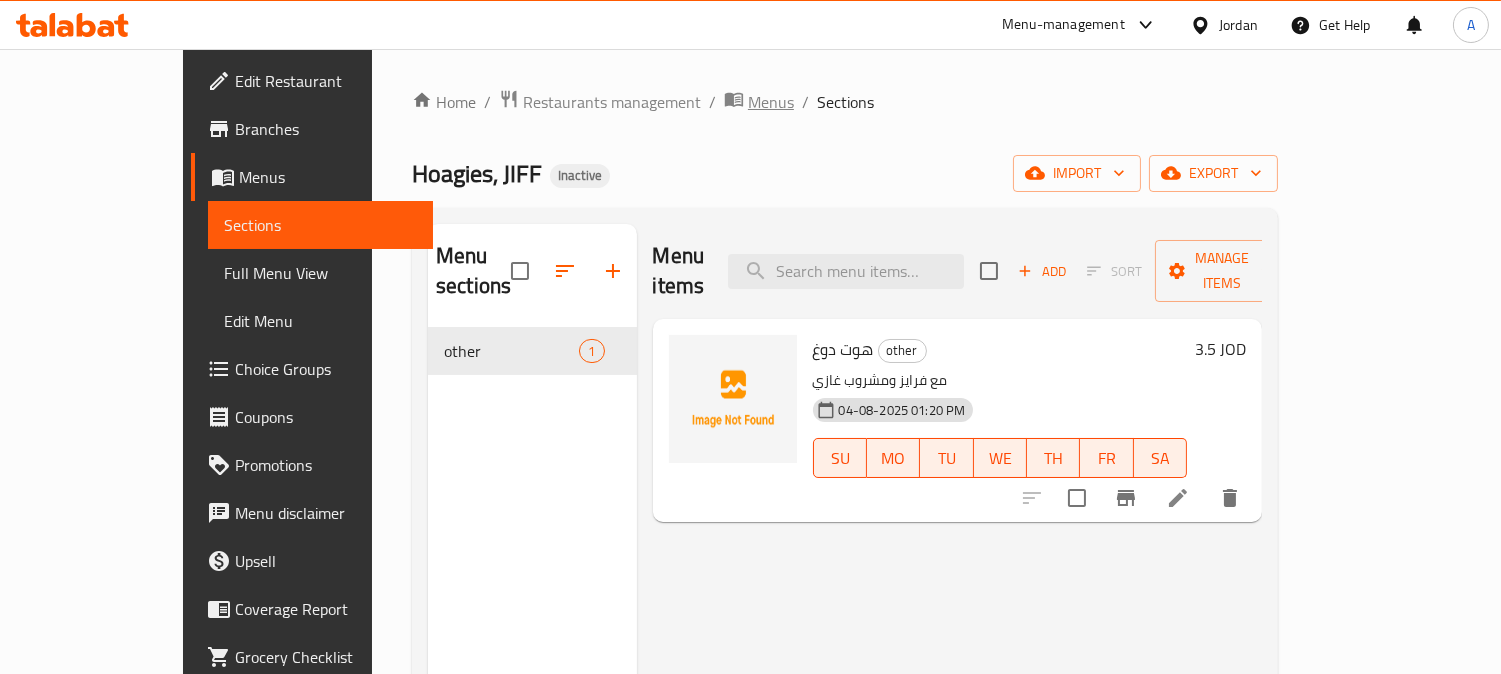 click on "Menus" at bounding box center [771, 102] 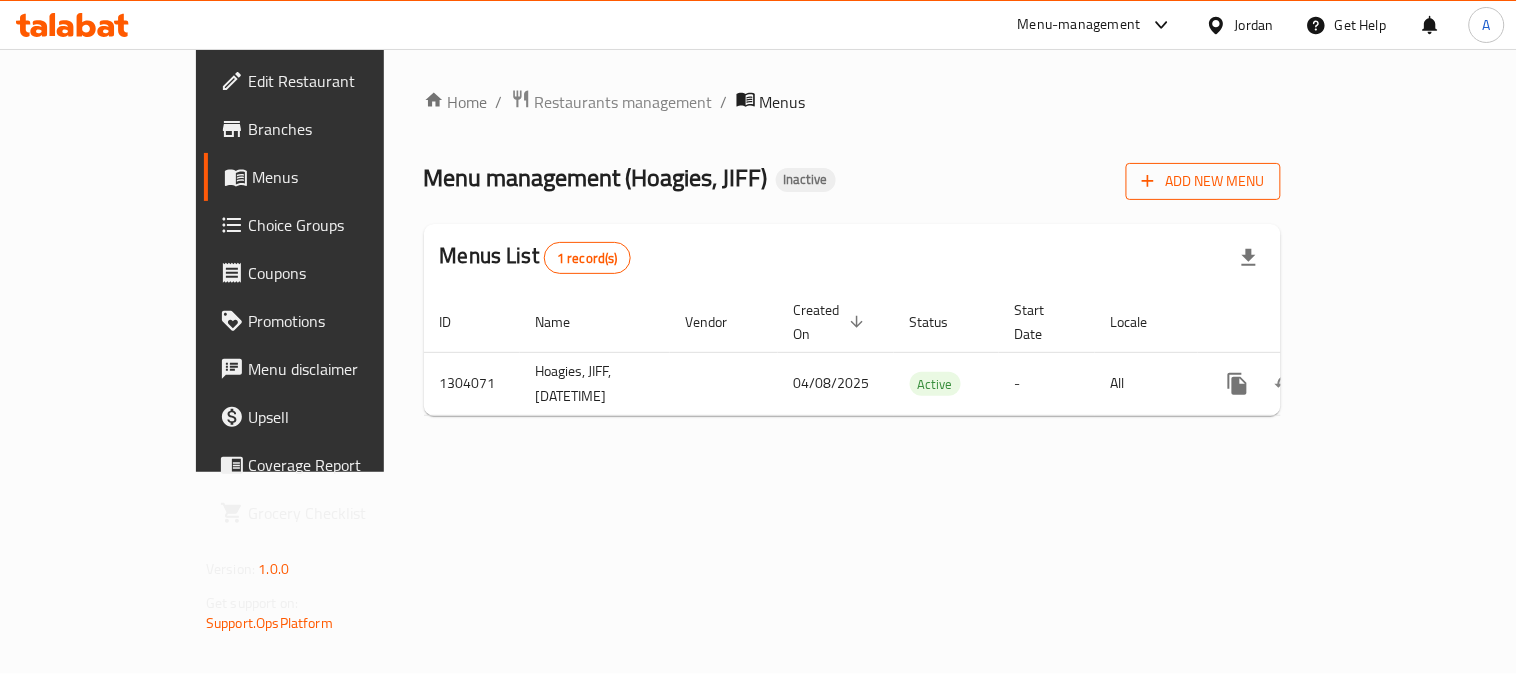 click on "Add New Menu" at bounding box center [1203, 181] 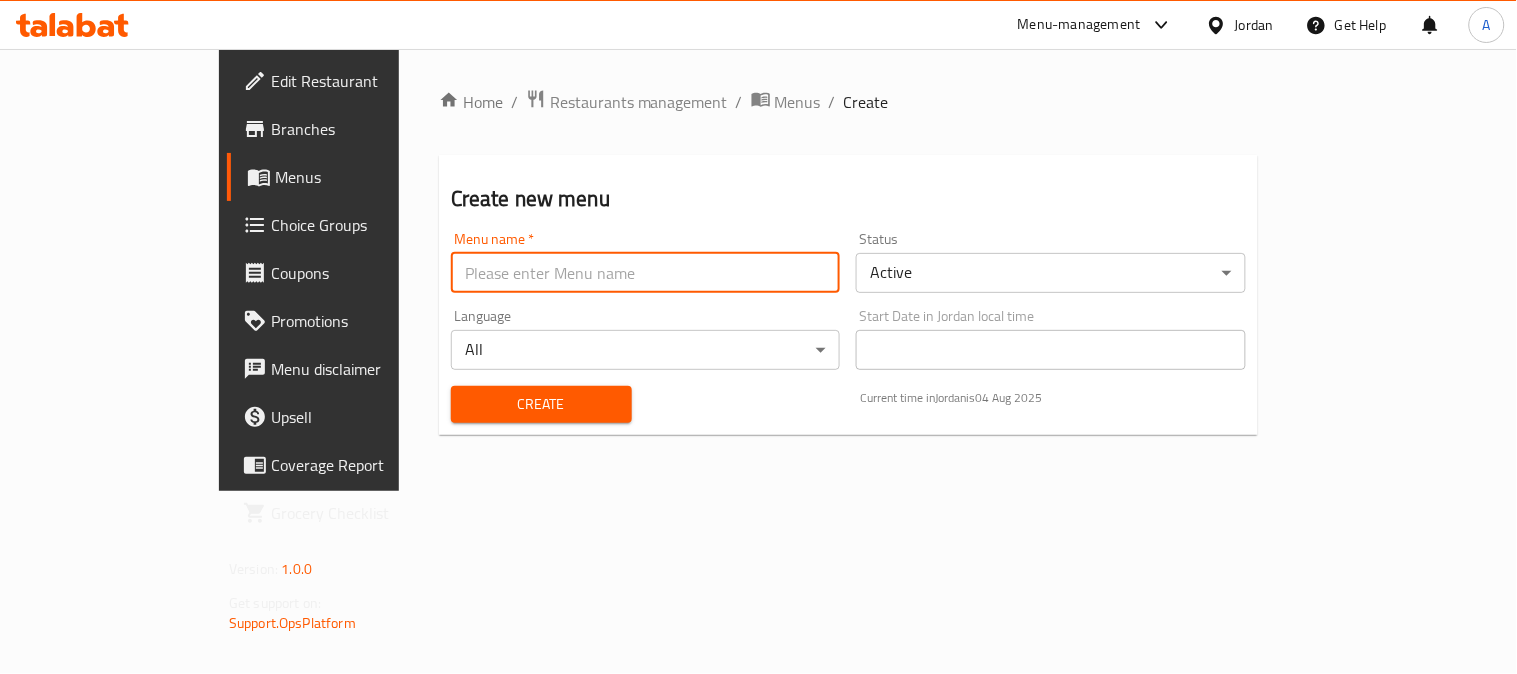 click at bounding box center (646, 273) 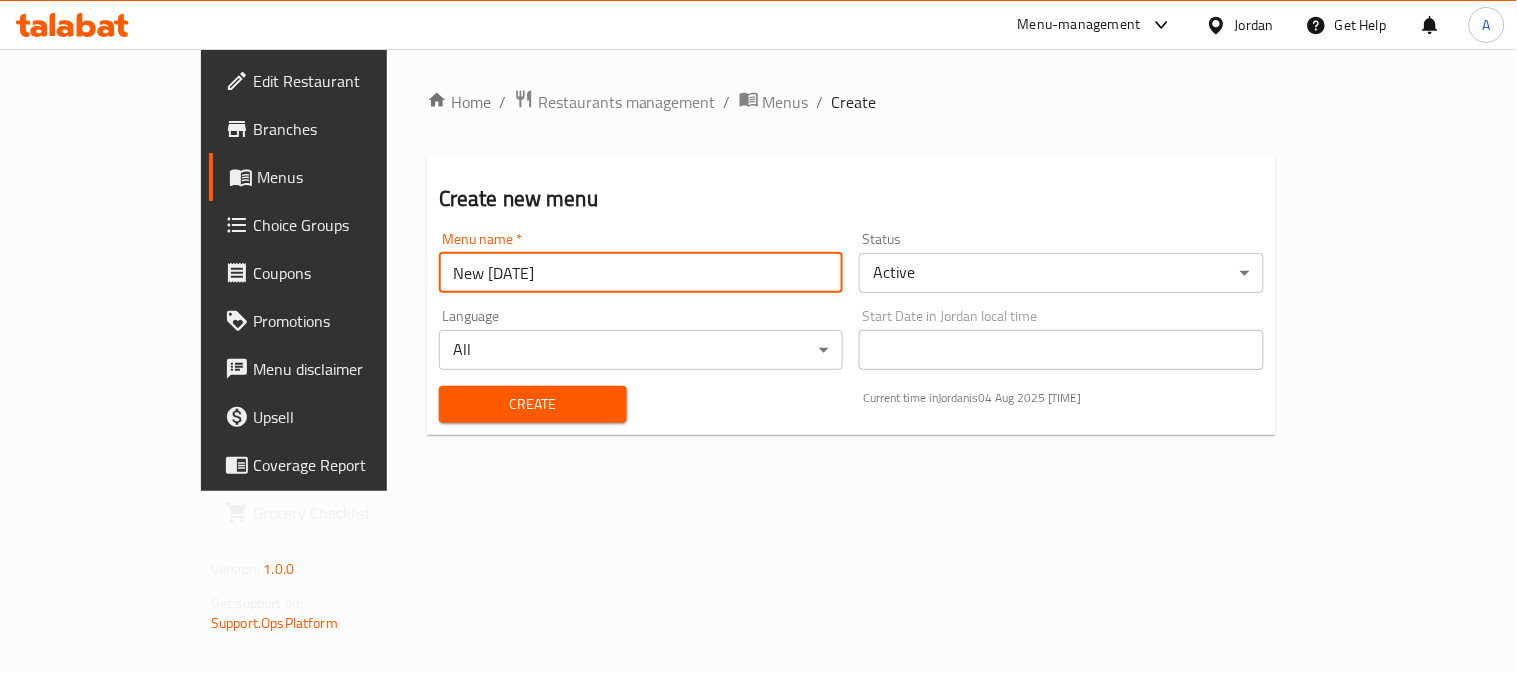 click on "New 8/5/2025" at bounding box center [641, 273] 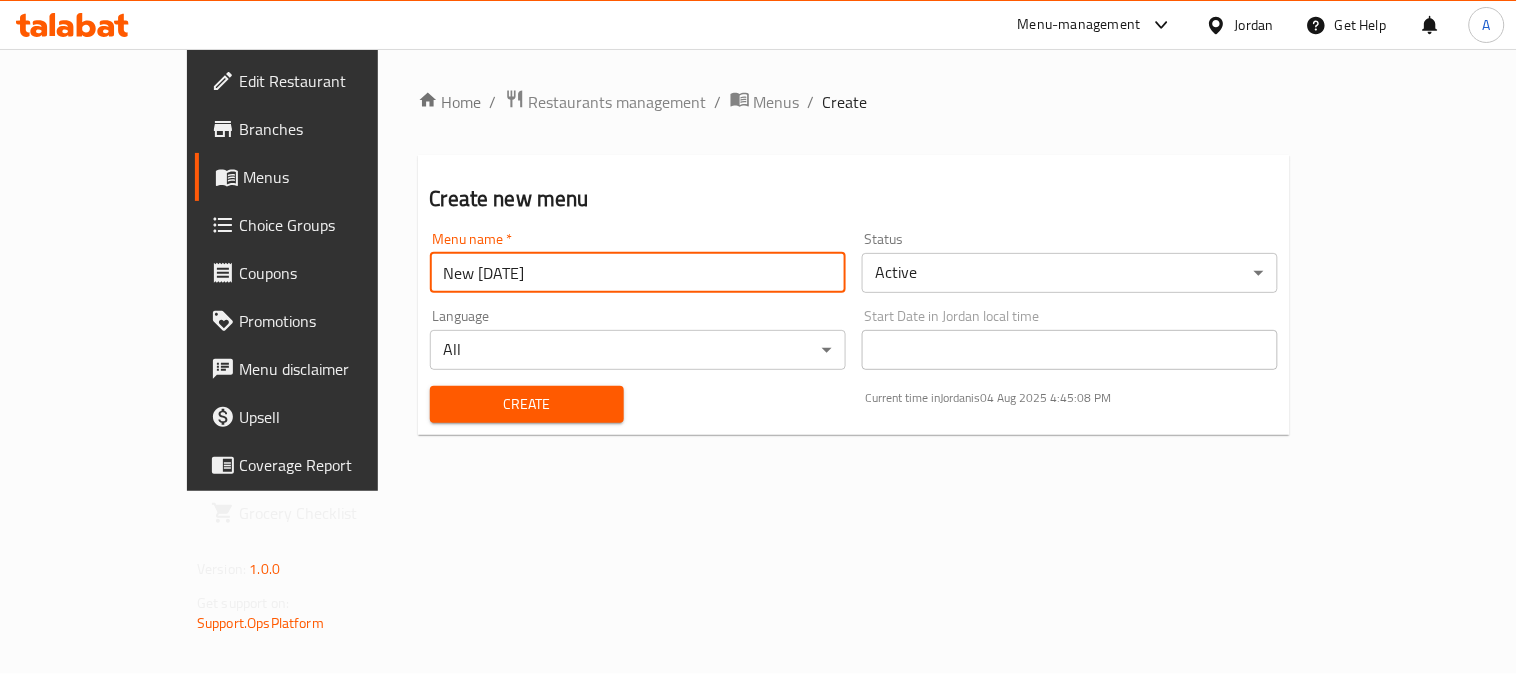 type on "New 4/8/2025" 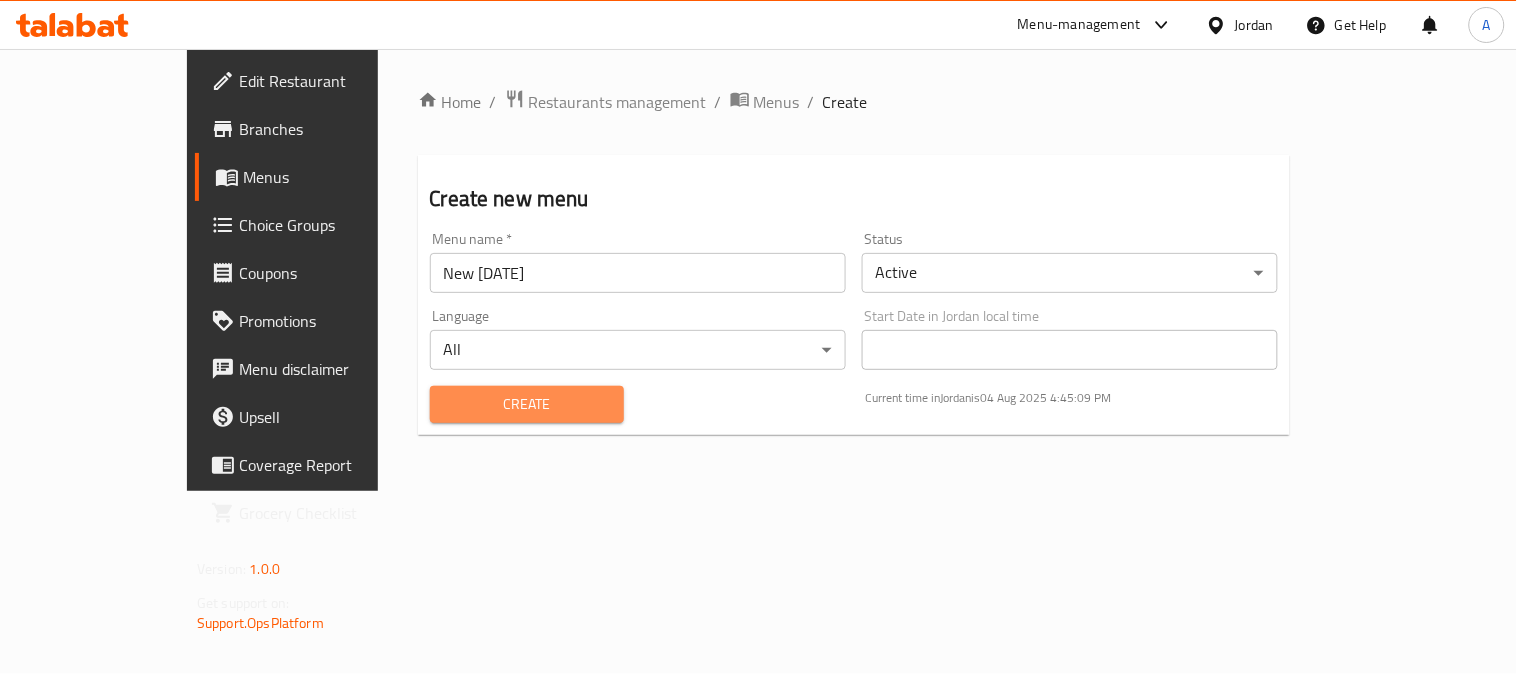 click on "Create" at bounding box center [527, 404] 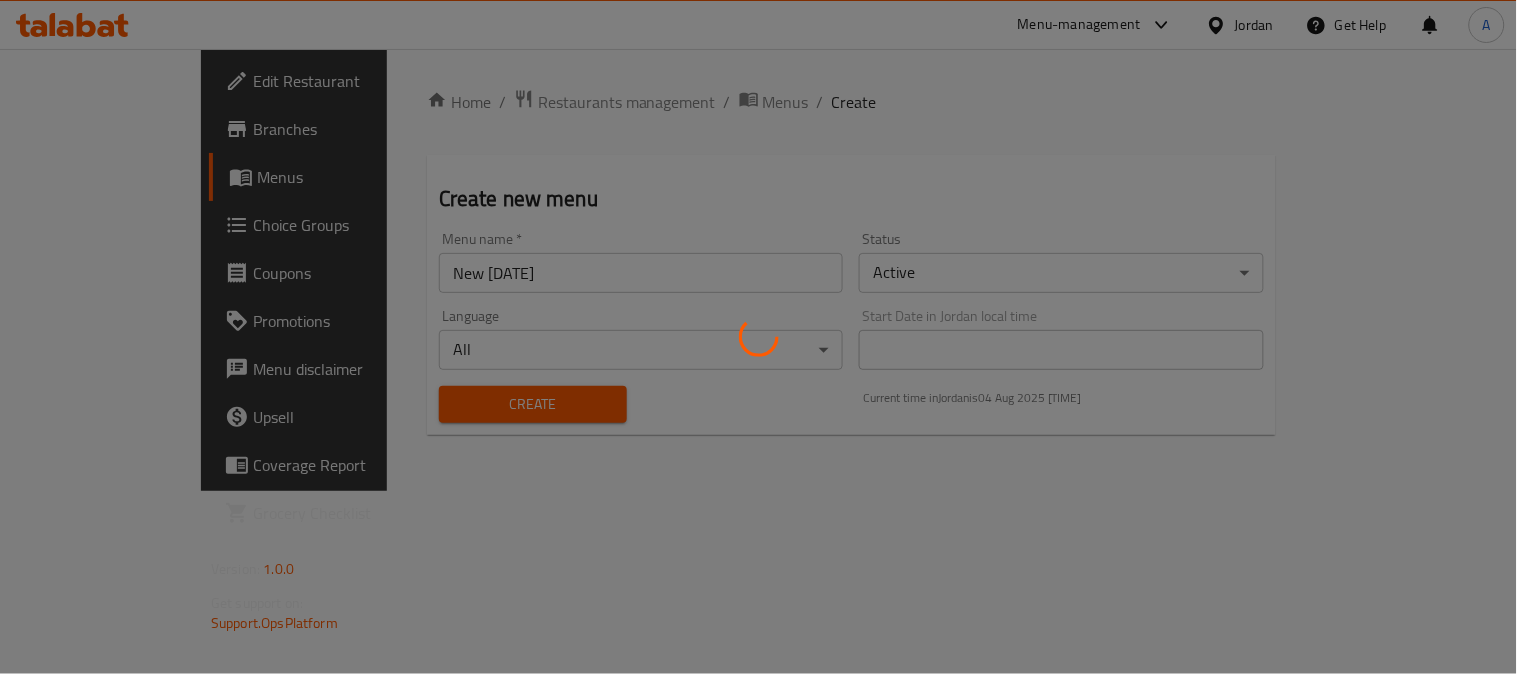 type 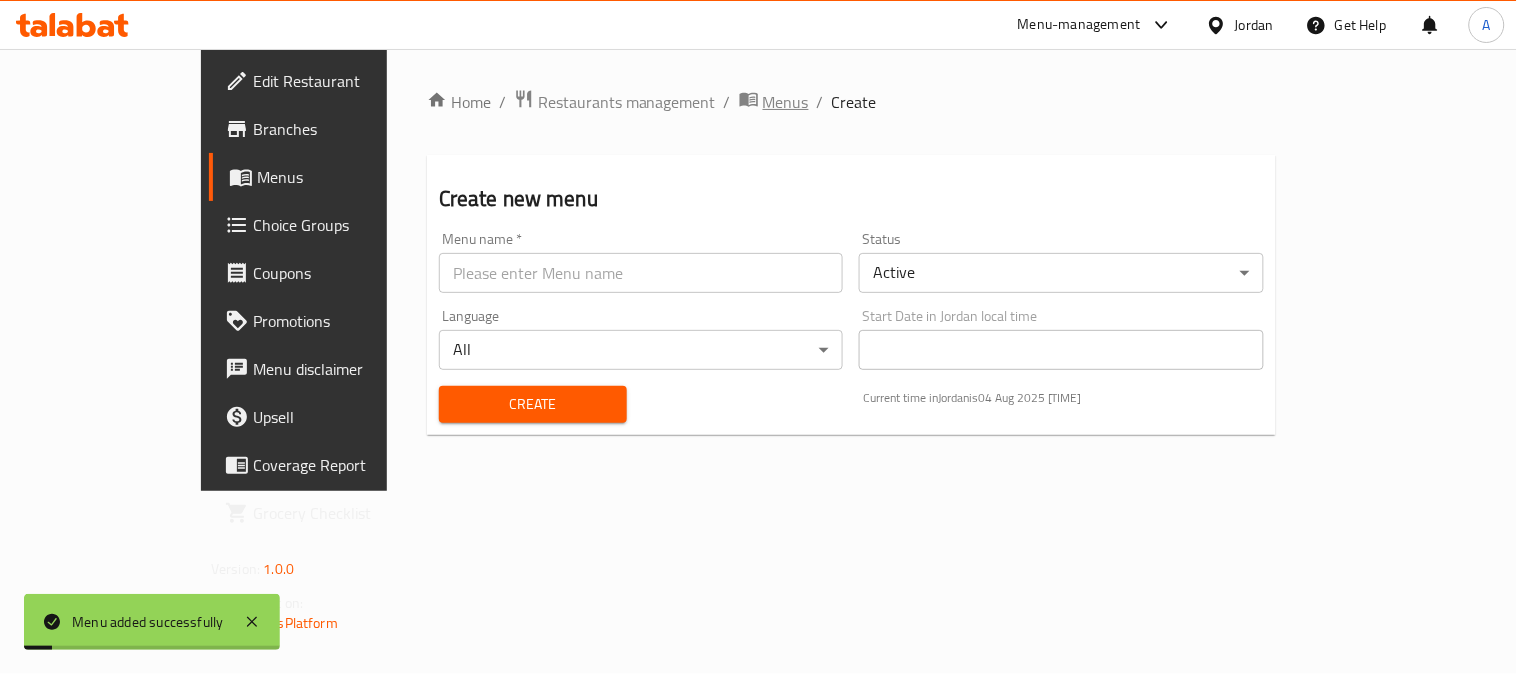 click on "Menus" at bounding box center [786, 102] 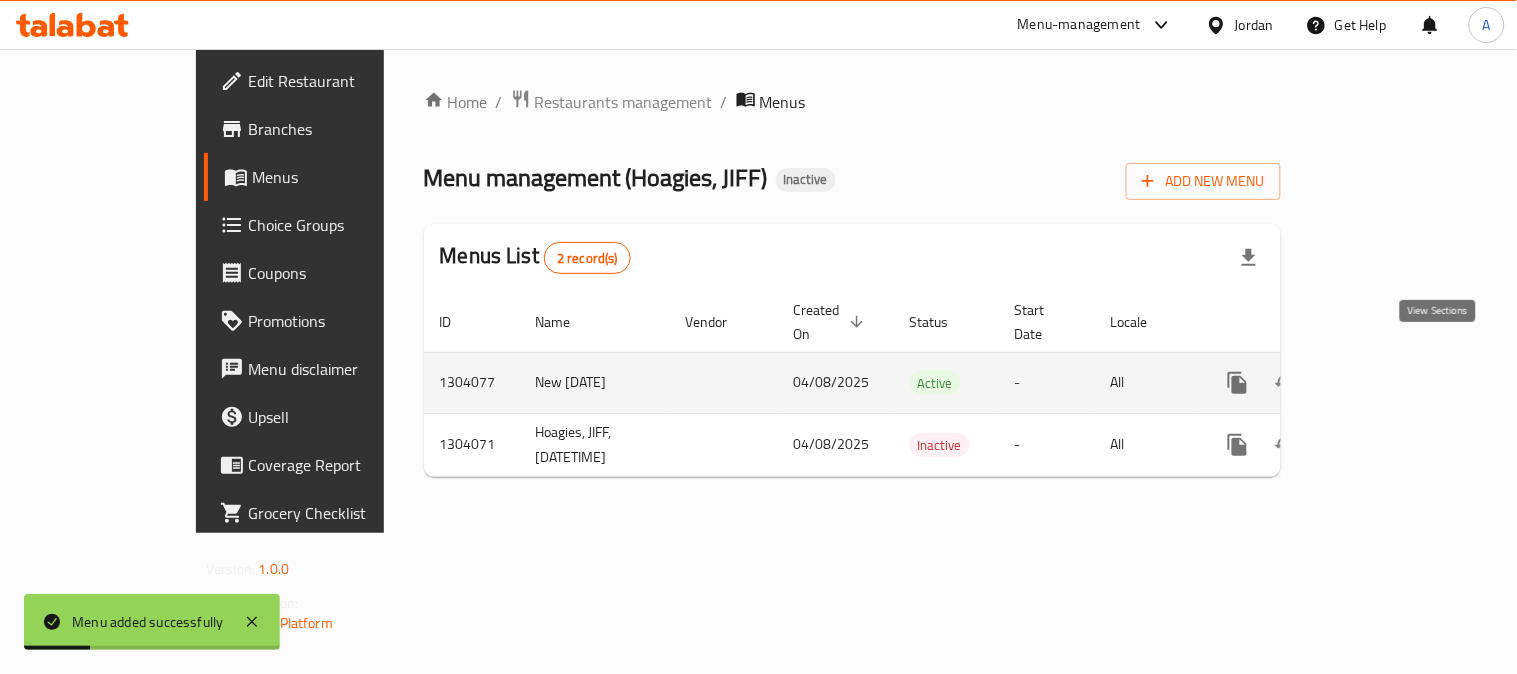 click 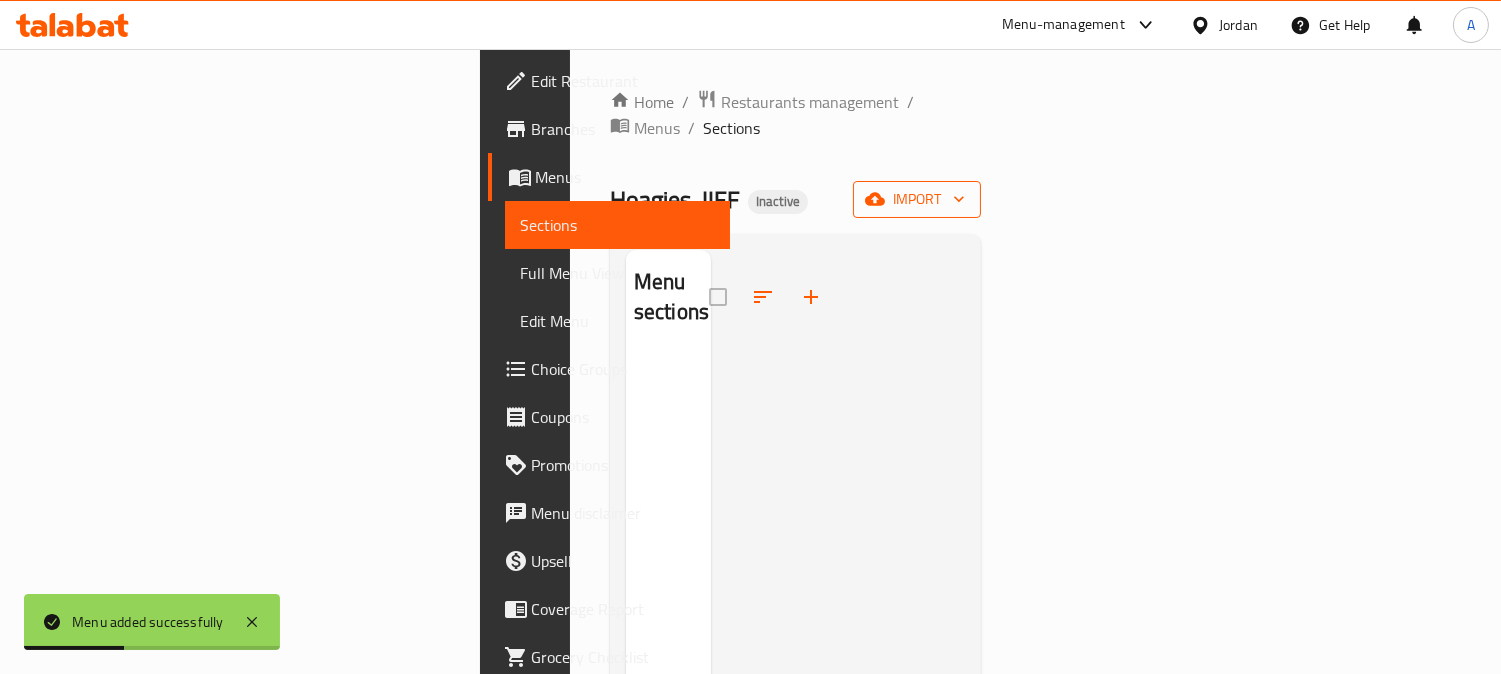 click 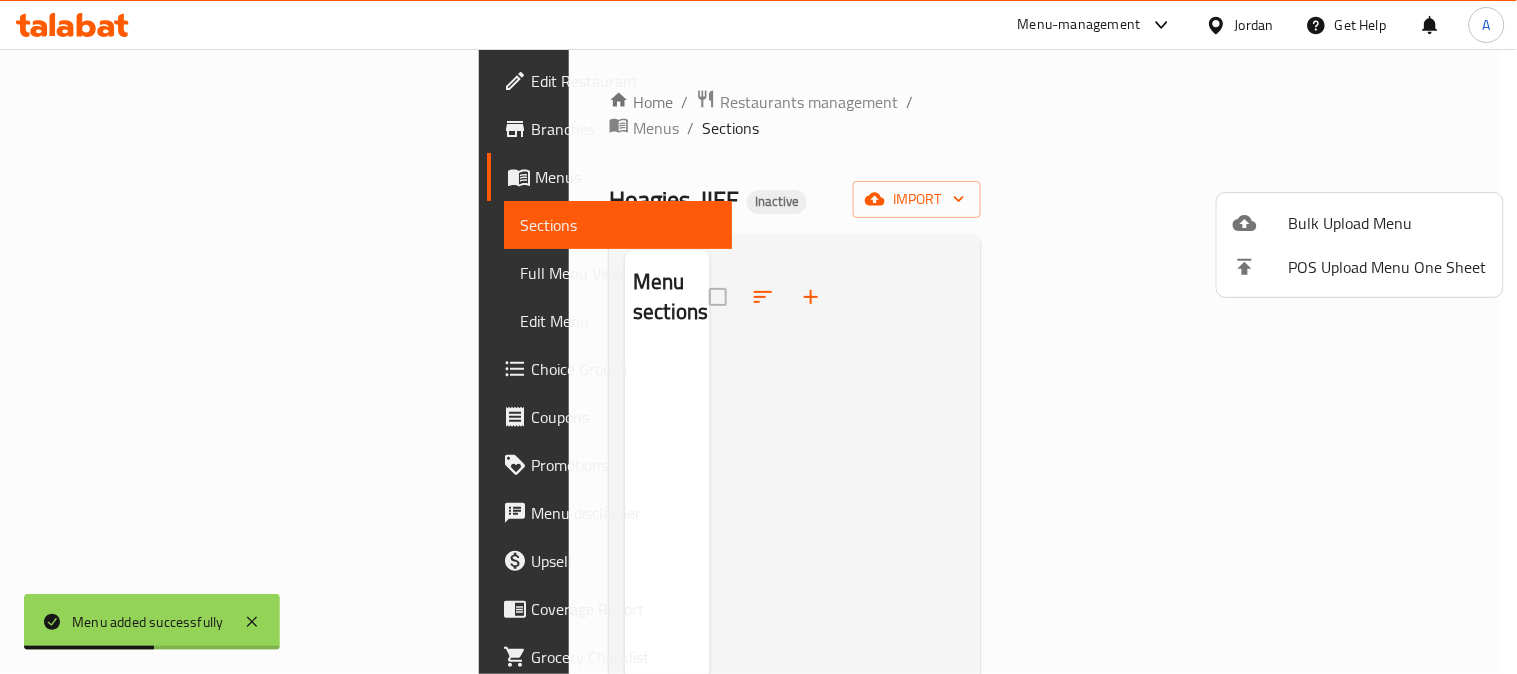 click at bounding box center (758, 337) 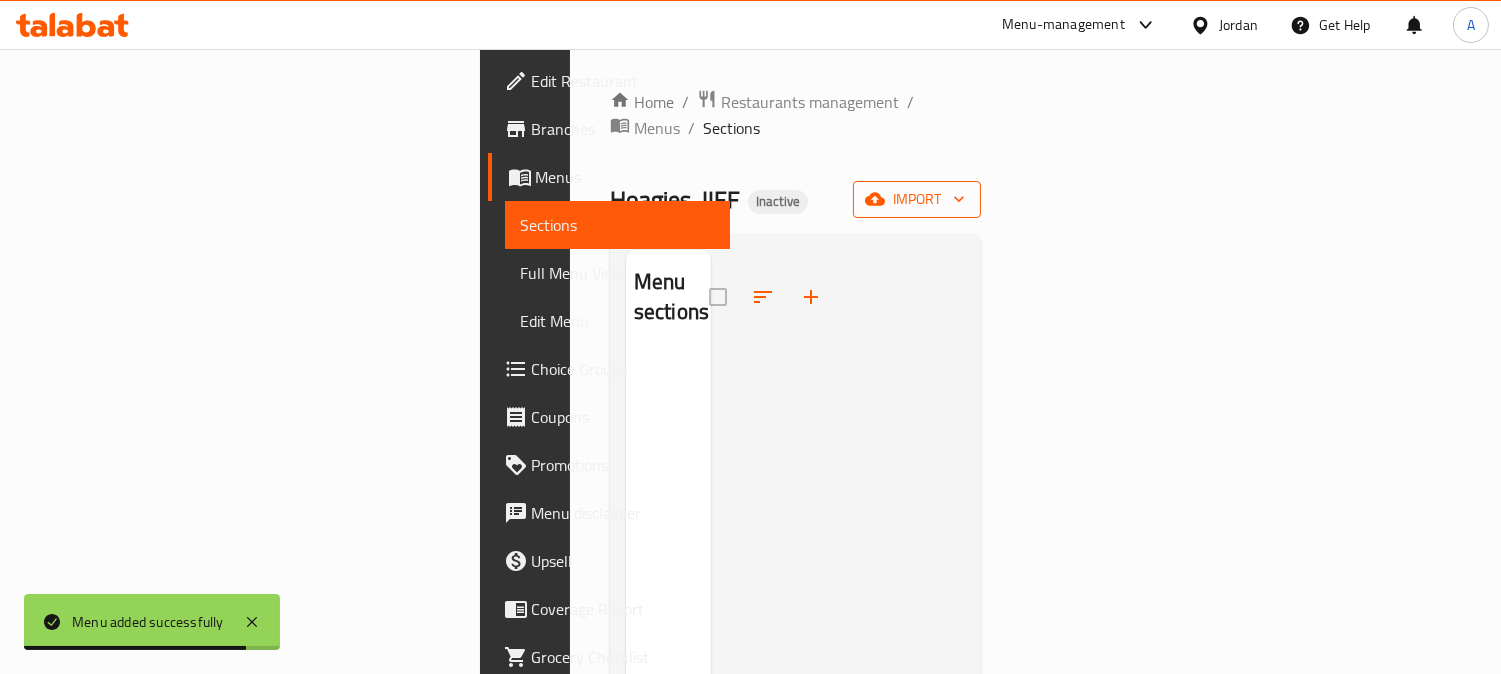 click on "import" at bounding box center [917, 199] 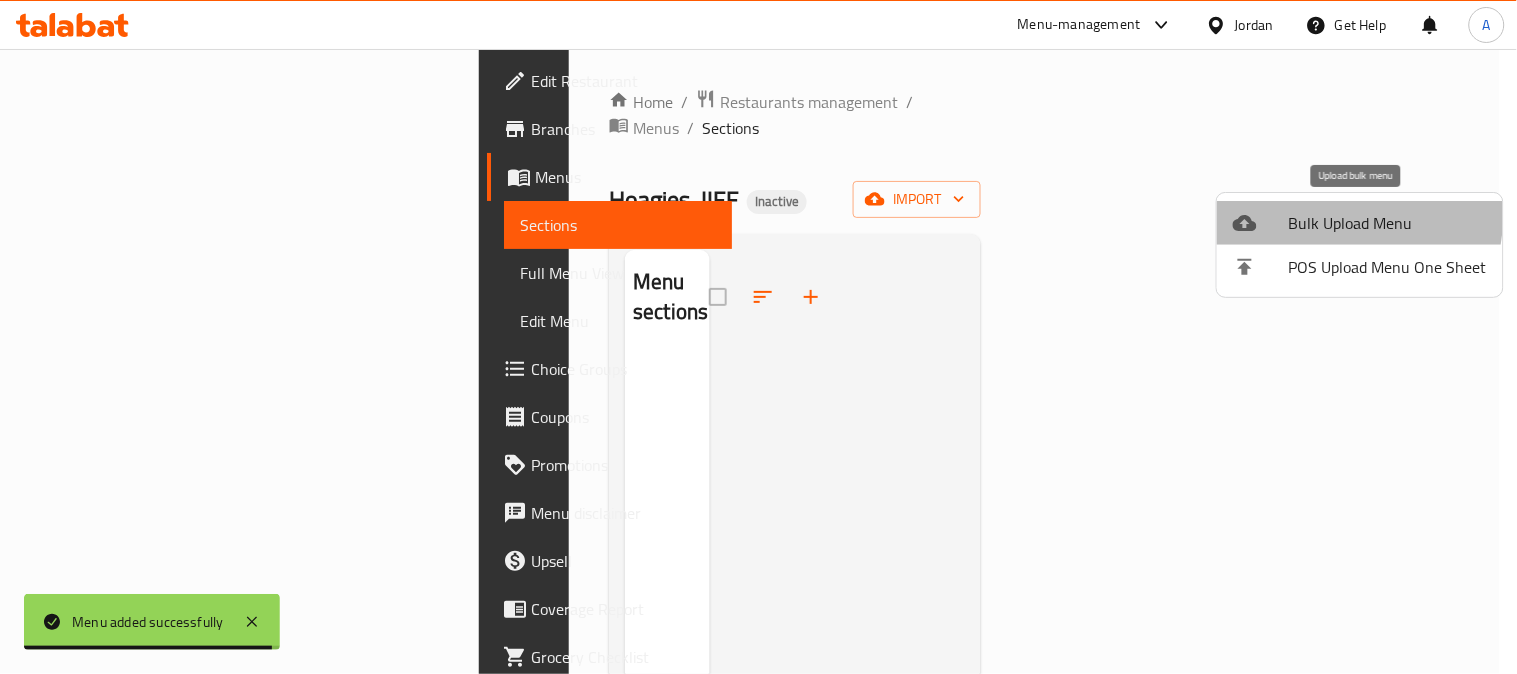 click on "Bulk Upload Menu" at bounding box center [1388, 223] 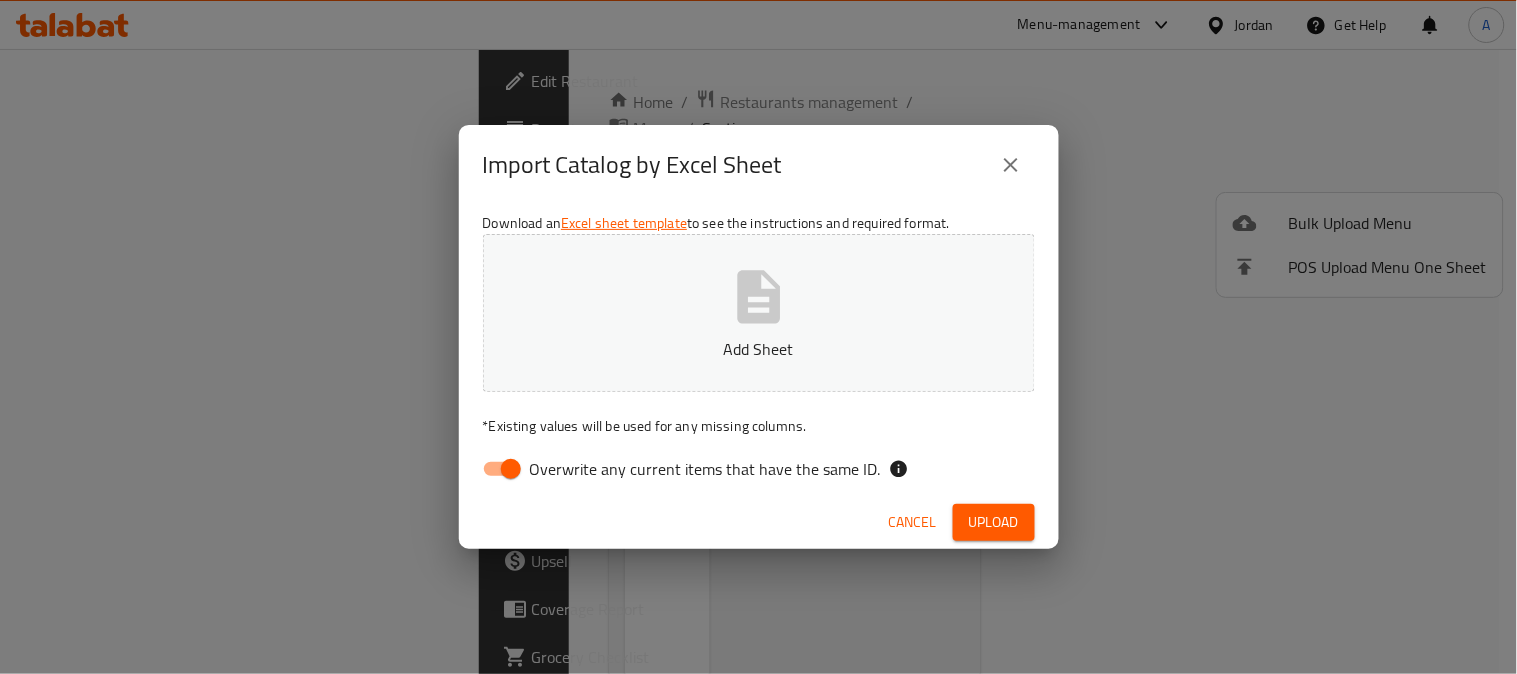 drag, startPoint x: 640, startPoint y: 465, endPoint x: 751, endPoint y: 334, distance: 171.70323 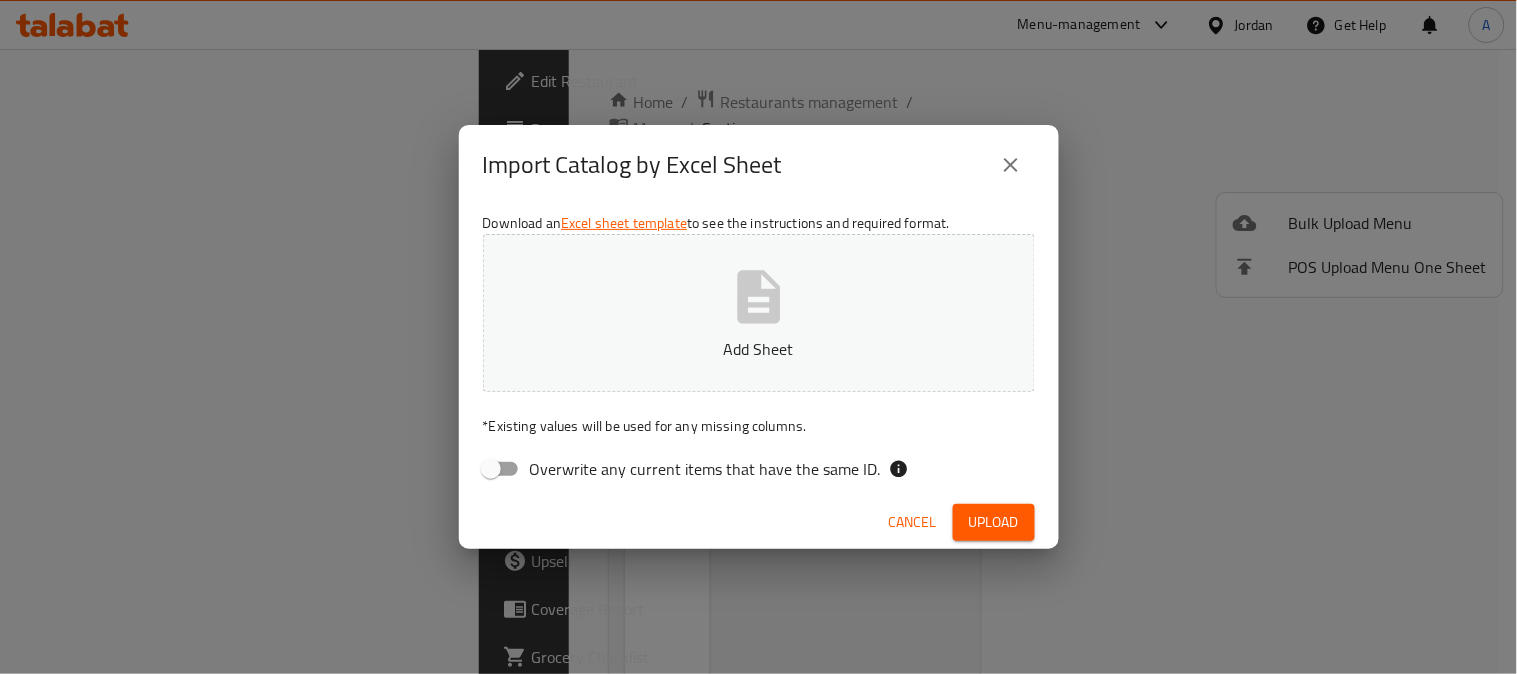 click 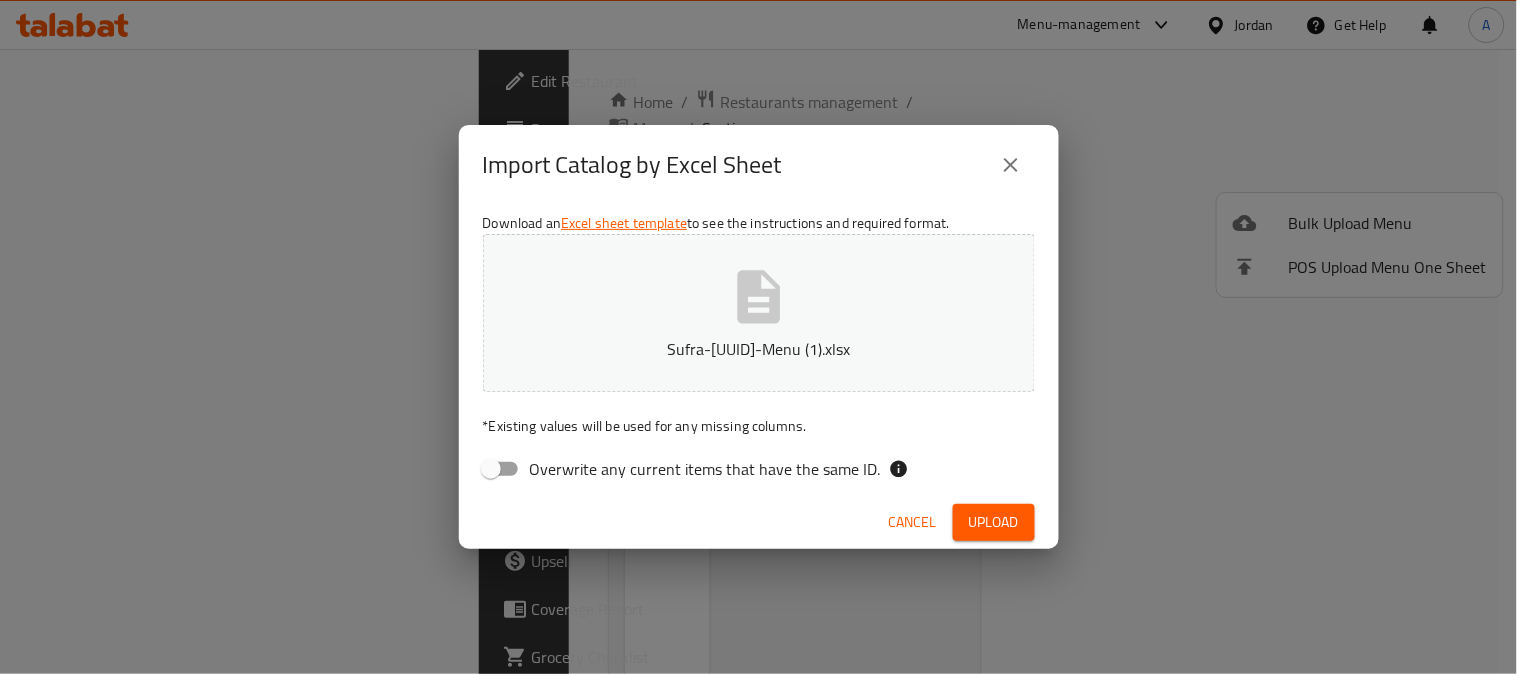 click on "Upload" at bounding box center (994, 522) 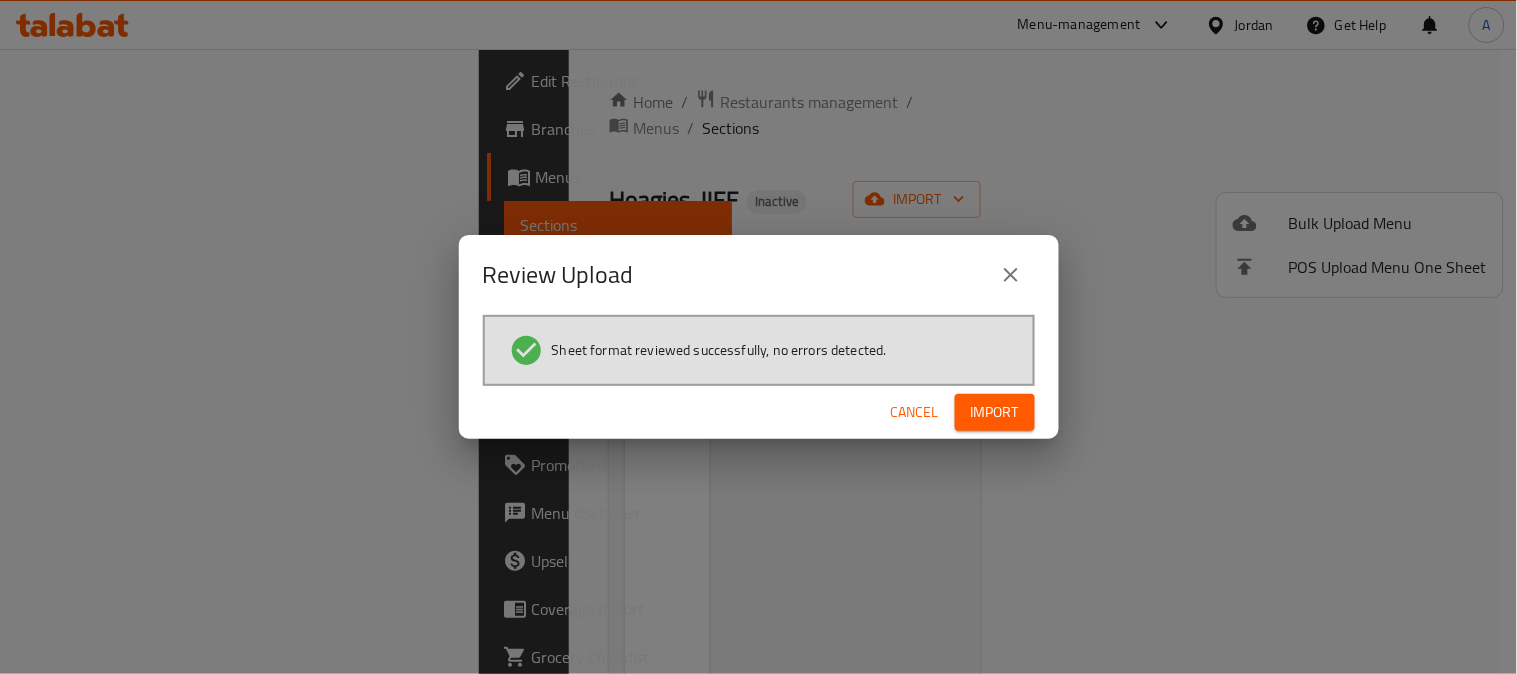 click on "Import" at bounding box center [995, 412] 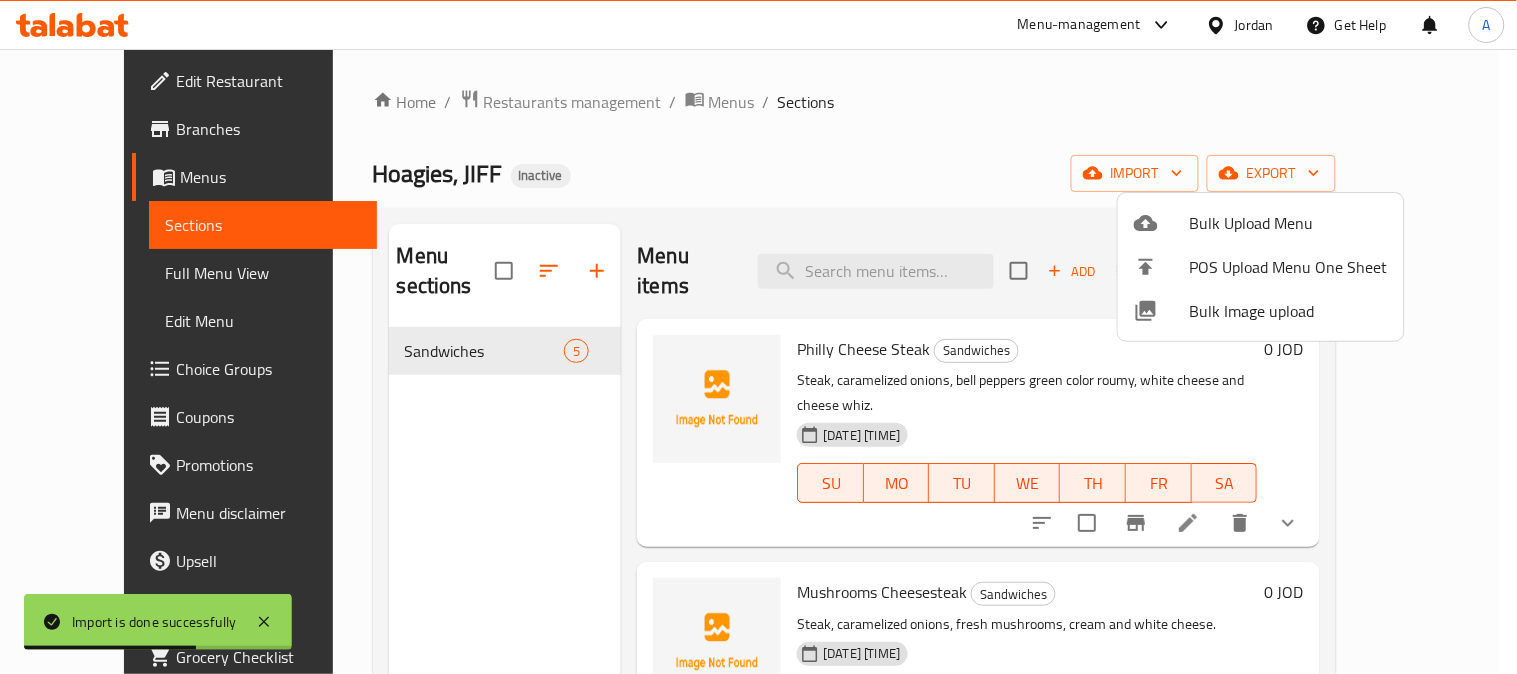 click at bounding box center (758, 337) 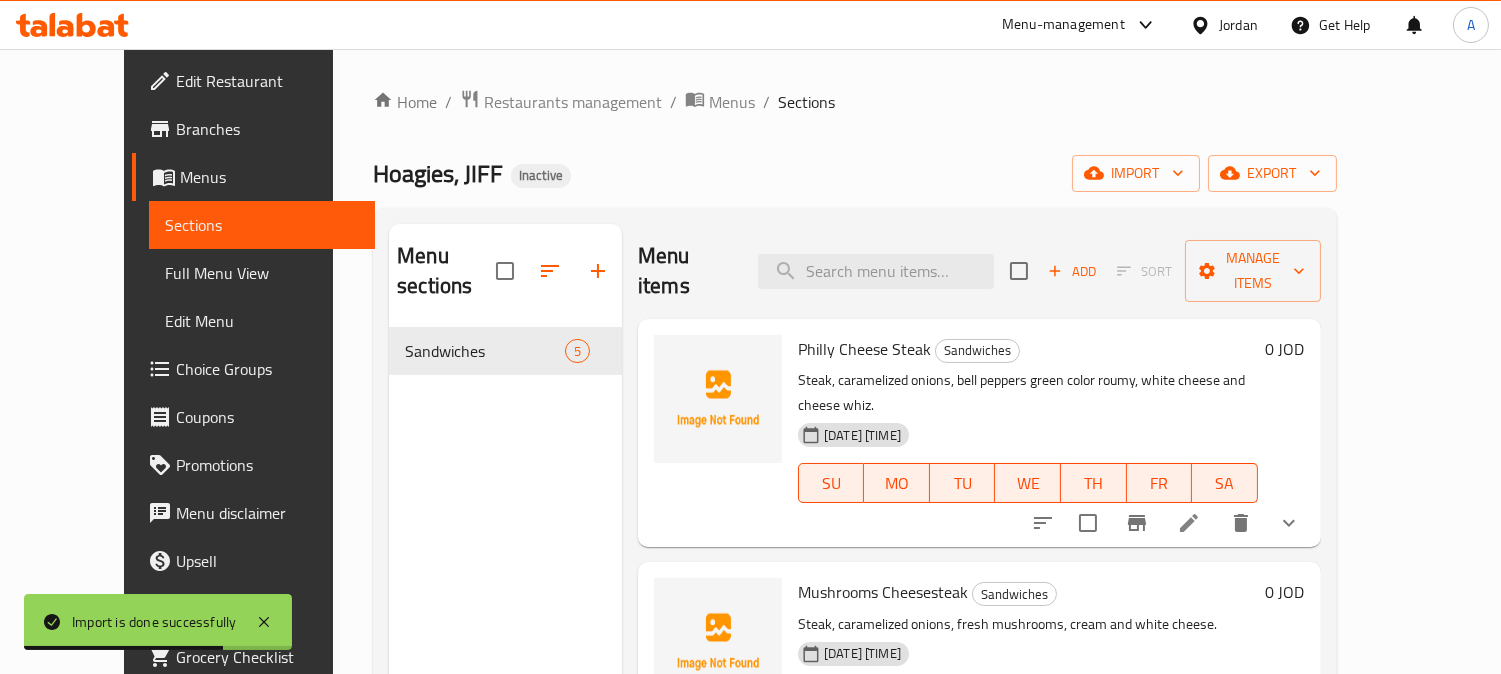 click on "Full Menu View" at bounding box center (262, 273) 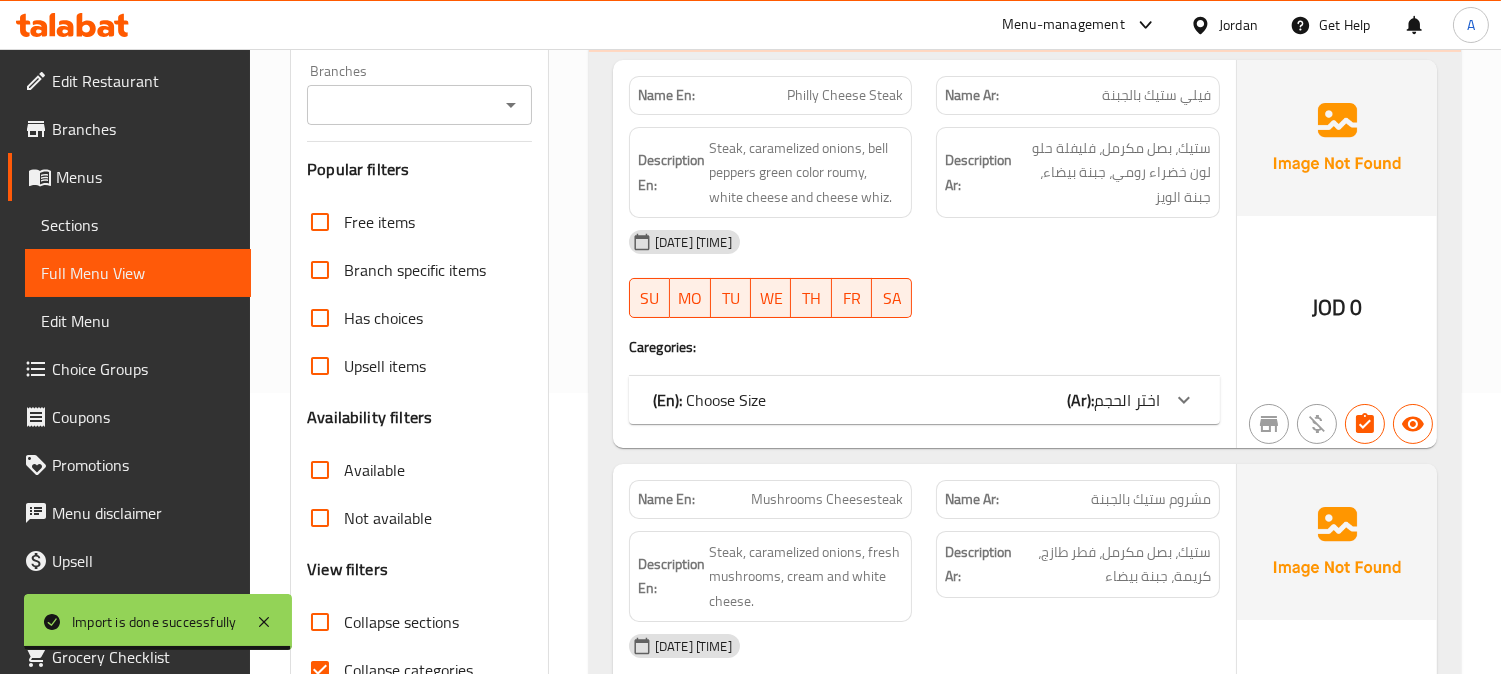 scroll, scrollTop: 444, scrollLeft: 0, axis: vertical 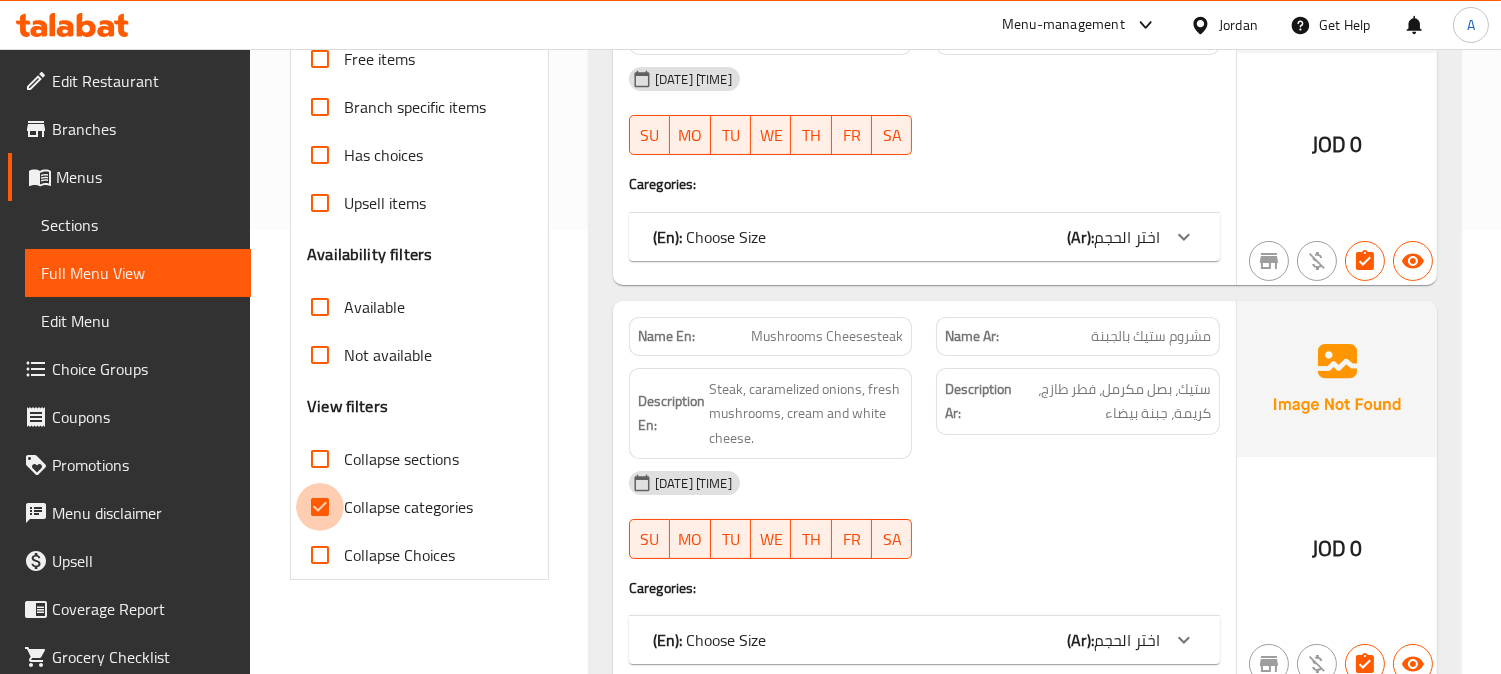 click on "Collapse categories" at bounding box center [320, 507] 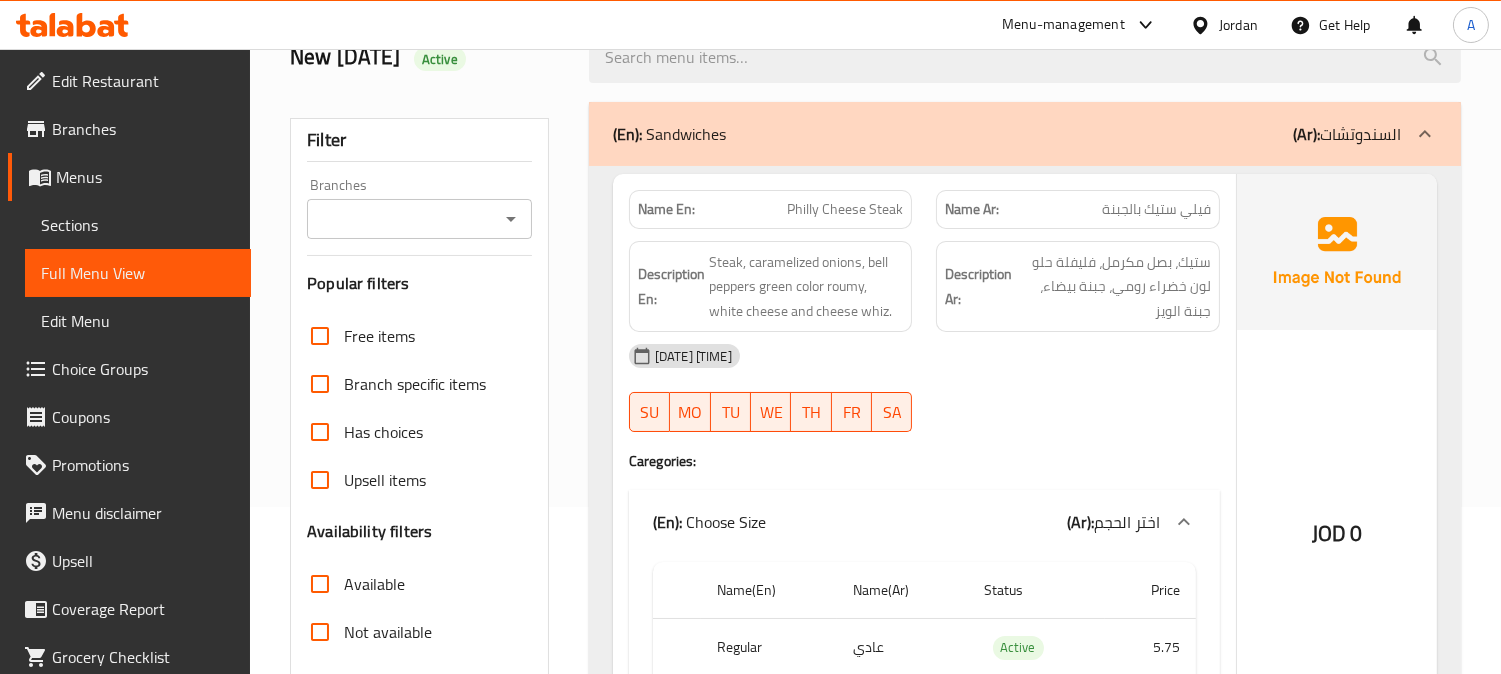 scroll, scrollTop: 0, scrollLeft: 0, axis: both 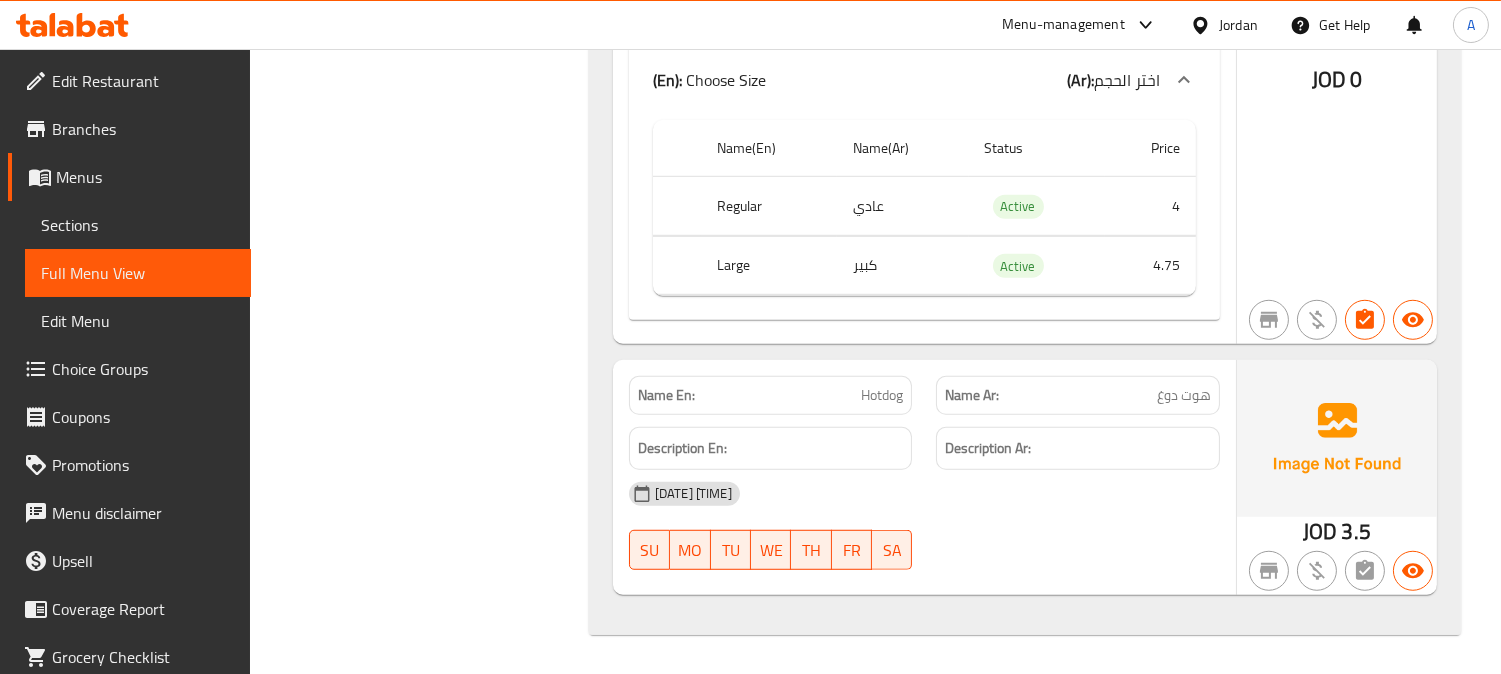click on "Filter Branches Branches Popular filters Free items Branch specific items Has choices Upsell items Availability filters Available Not available View filters Collapse sections Collapse categories Collapse Choices" at bounding box center (427, -806) 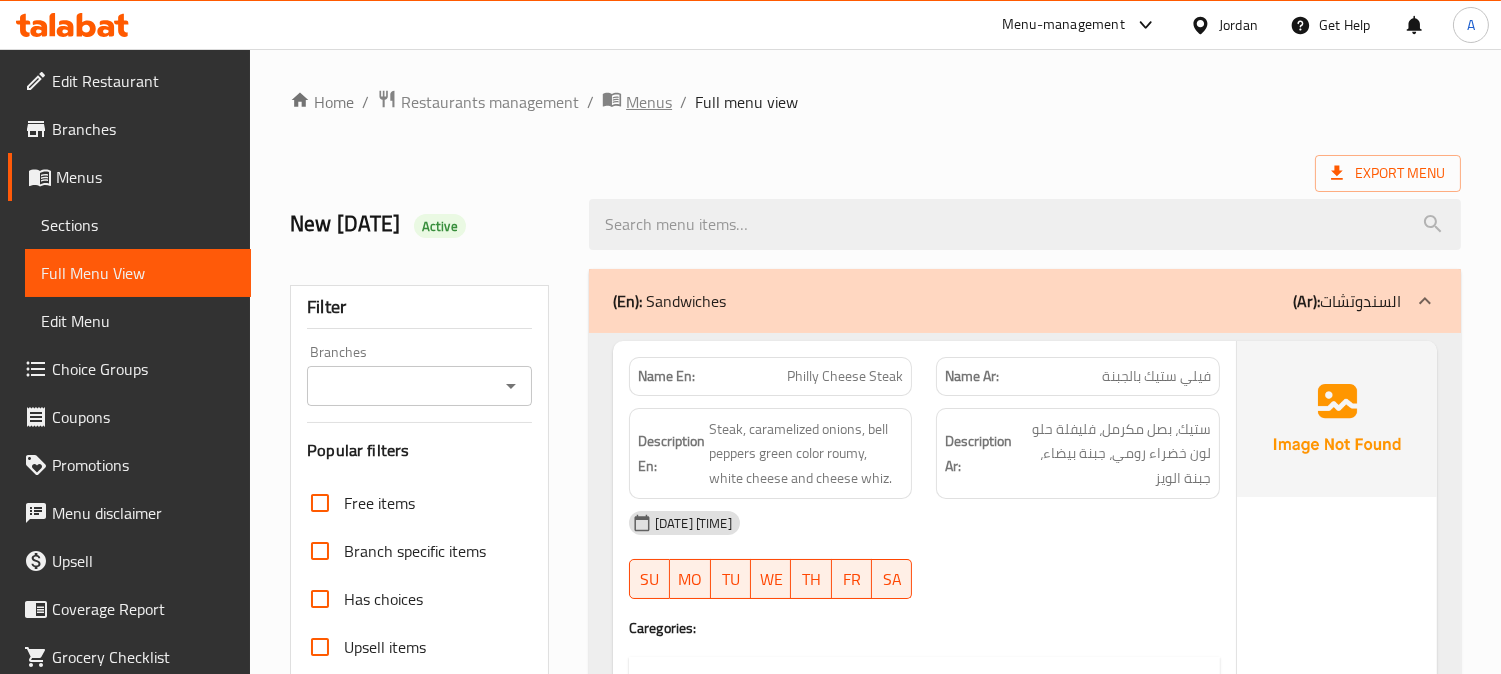 click on "Menus" at bounding box center [649, 102] 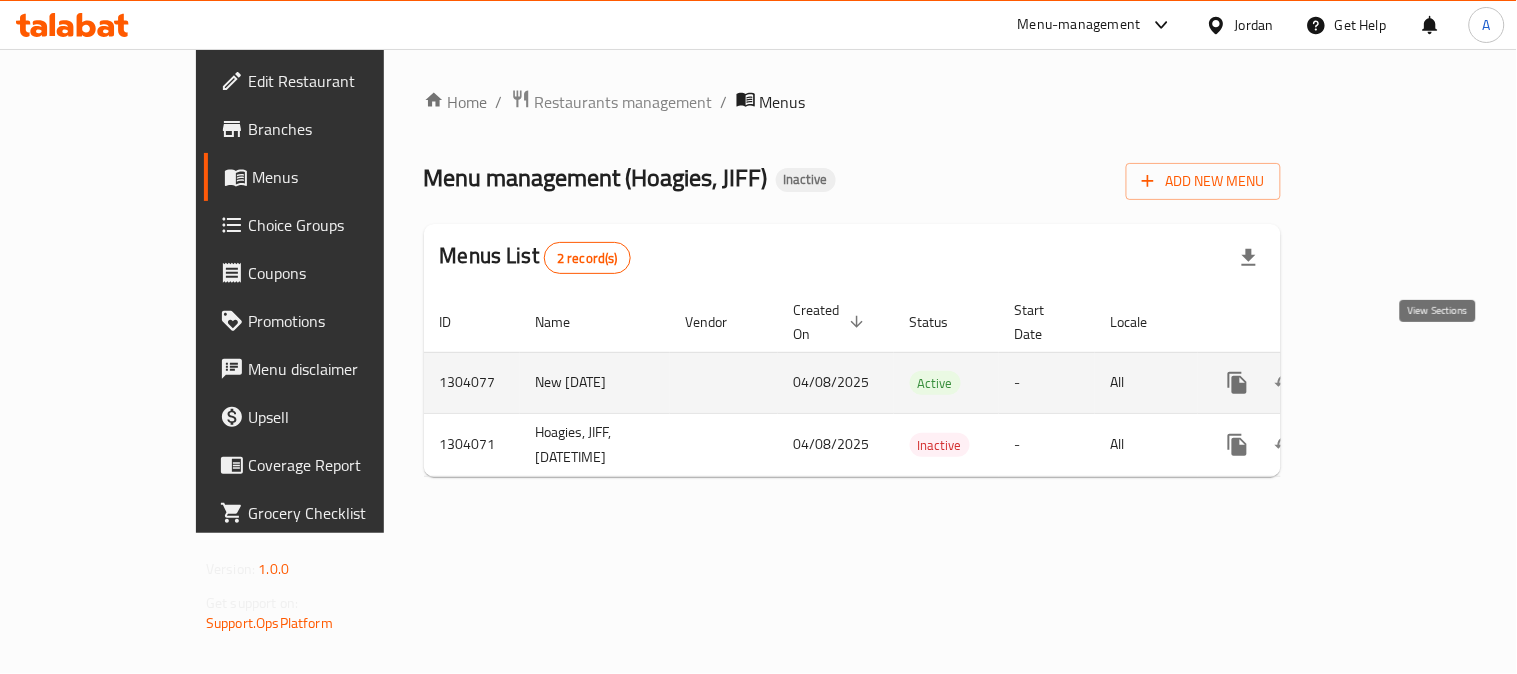 click 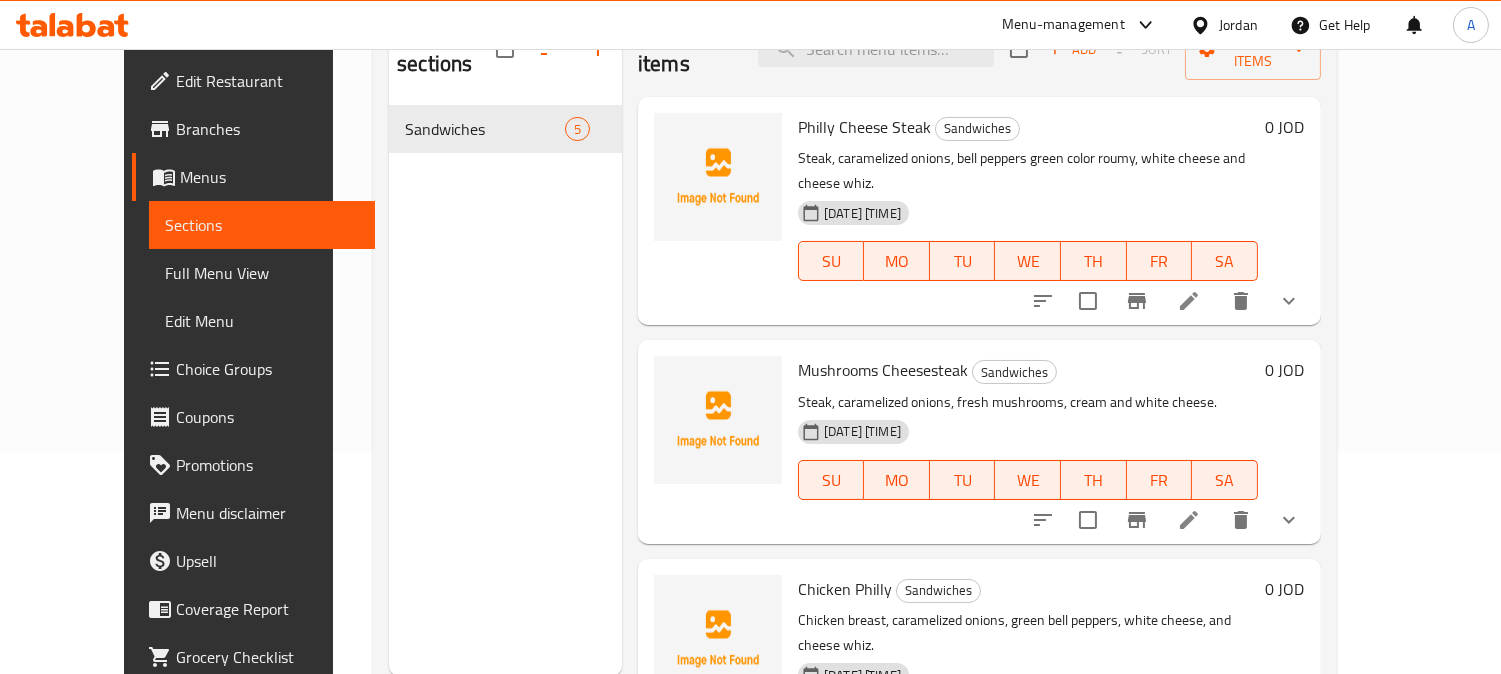 scroll, scrollTop: 0, scrollLeft: 0, axis: both 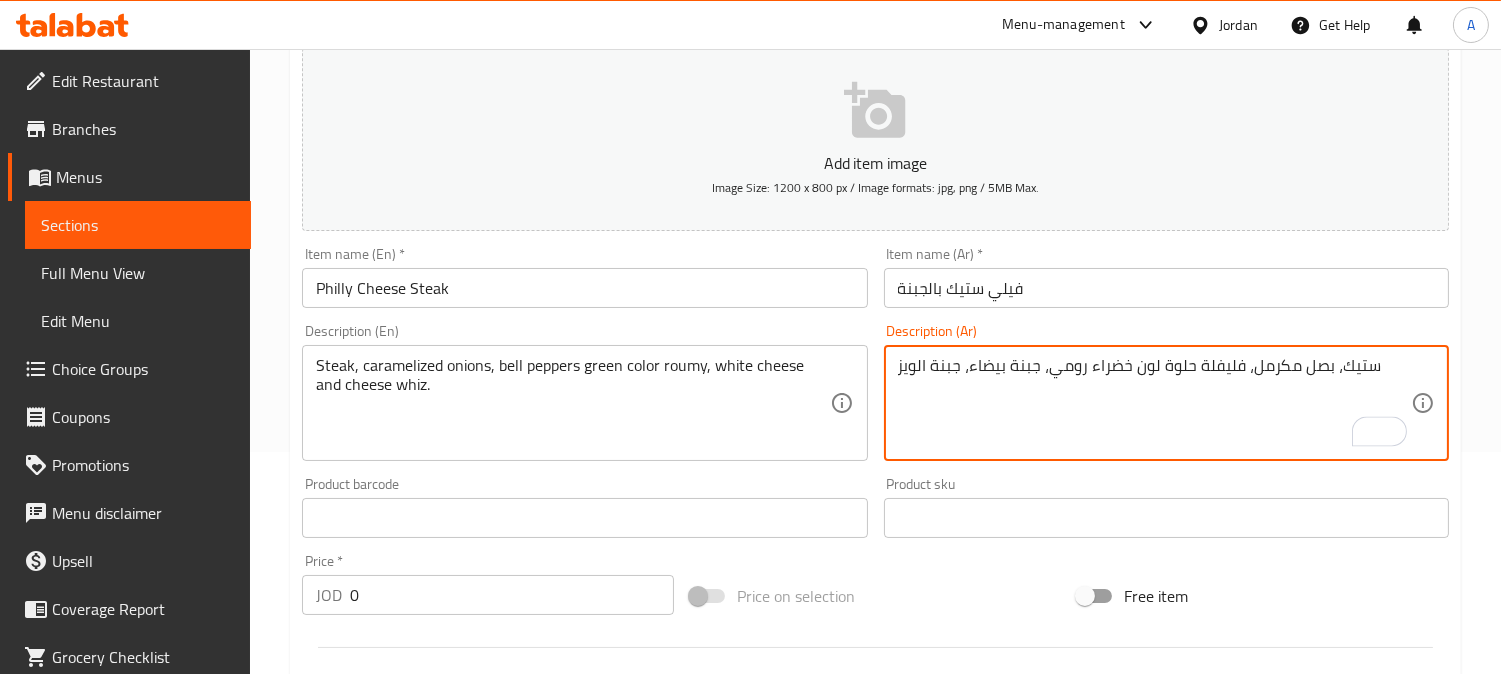type on "ستيك، بصل مكرمل، فليفلة حلوة لون خضراء رومي، جبنة بيضاء، جبنة الويز" 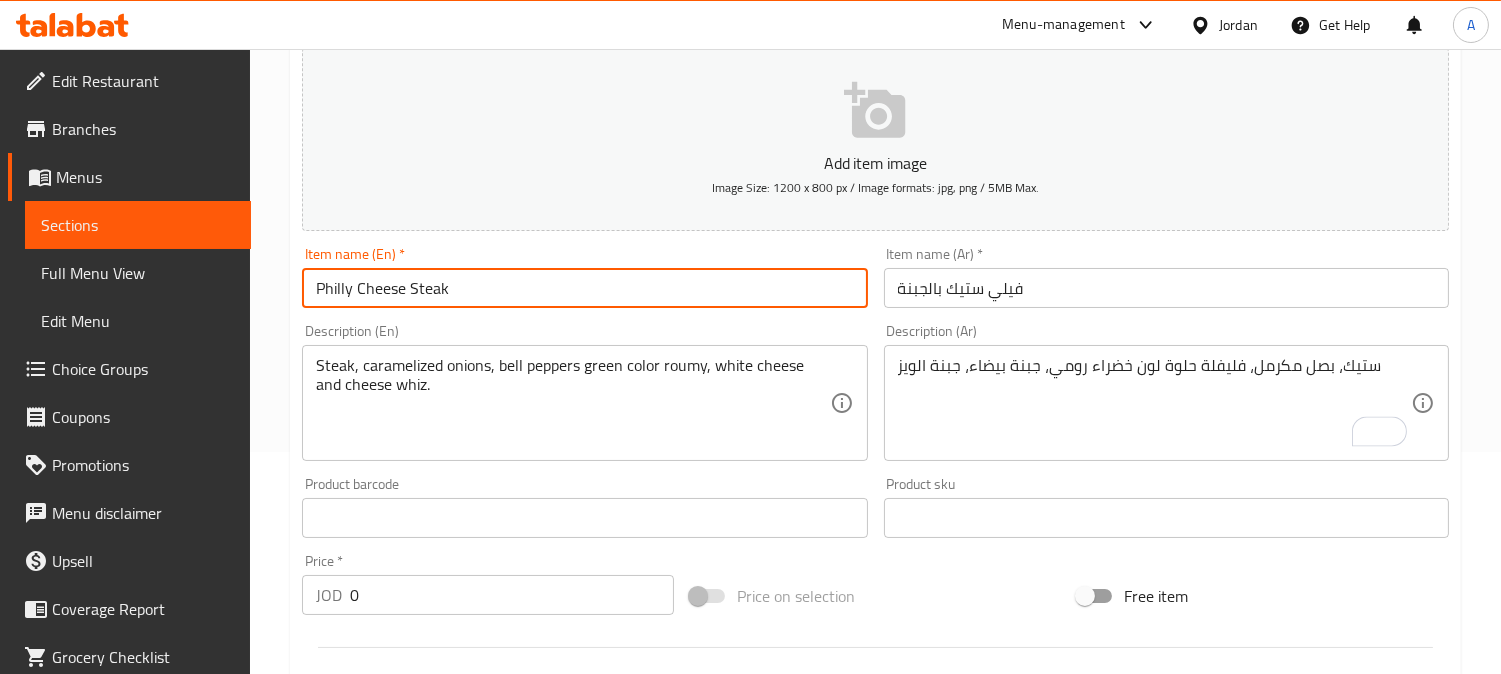 click on "Update" at bounding box center [439, 1149] 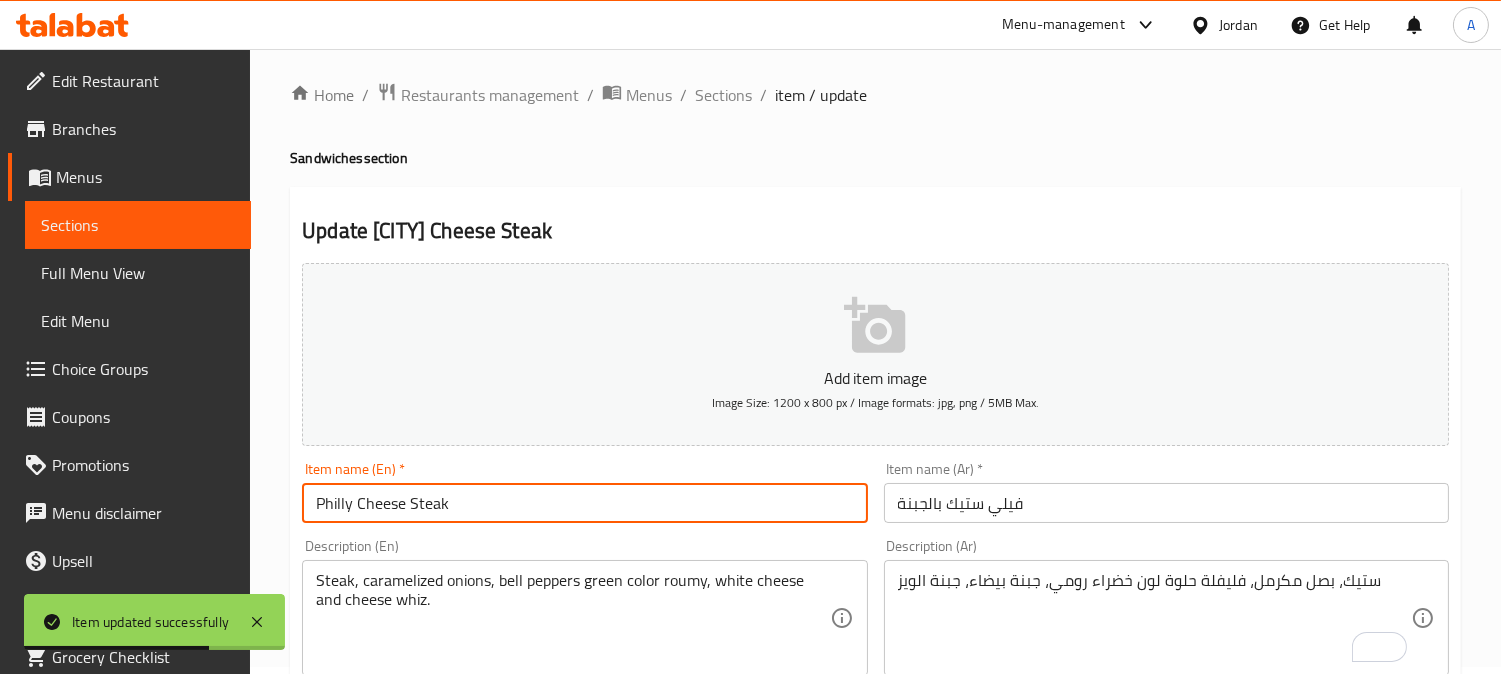 scroll, scrollTop: 0, scrollLeft: 0, axis: both 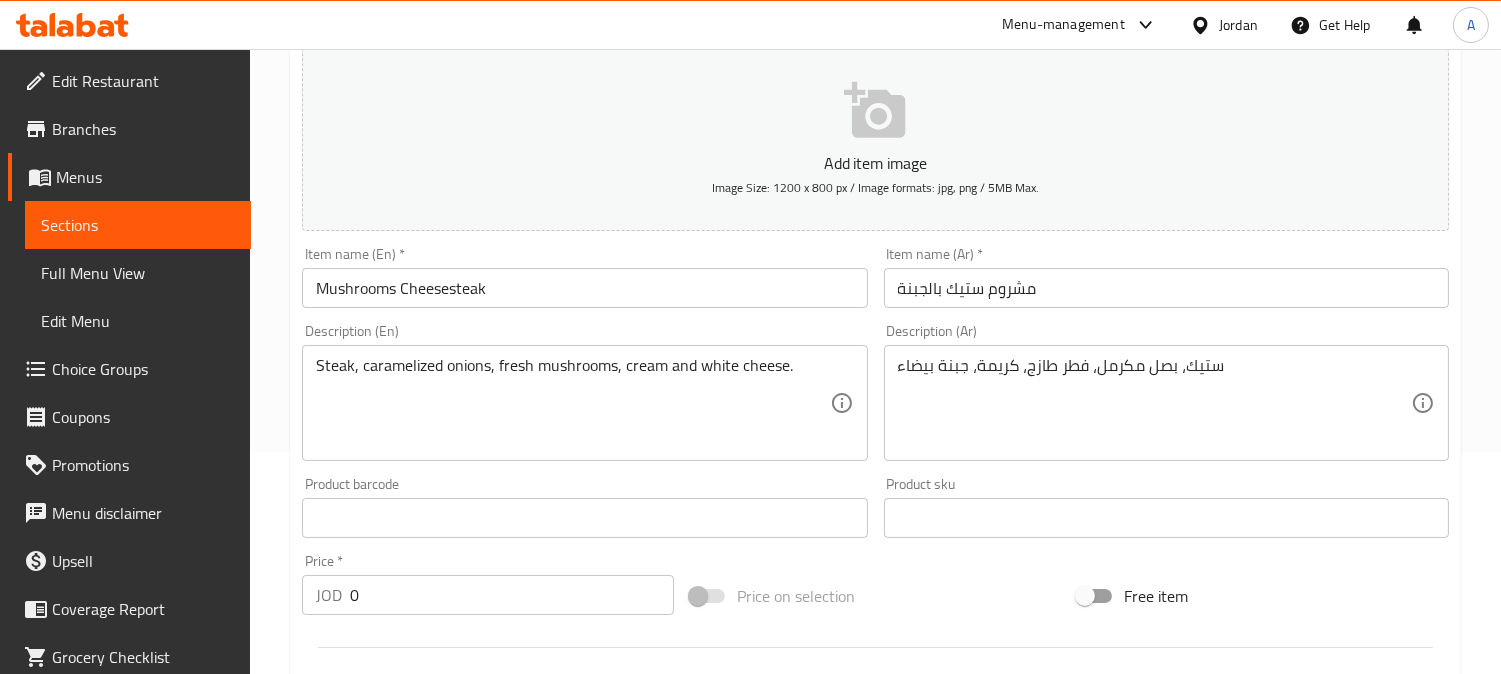 click on "Mushrooms Cheesesteak" at bounding box center (584, 288) 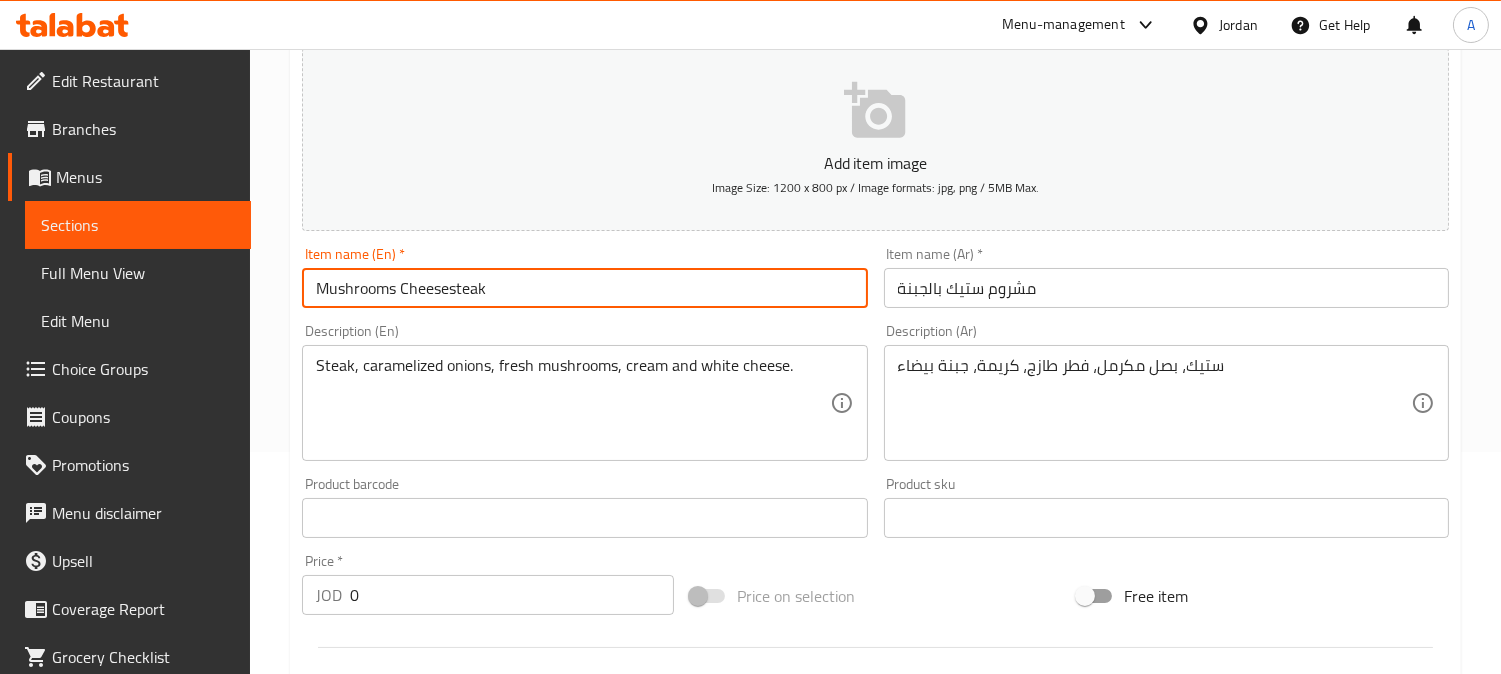 click on "Update" at bounding box center (439, 1149) 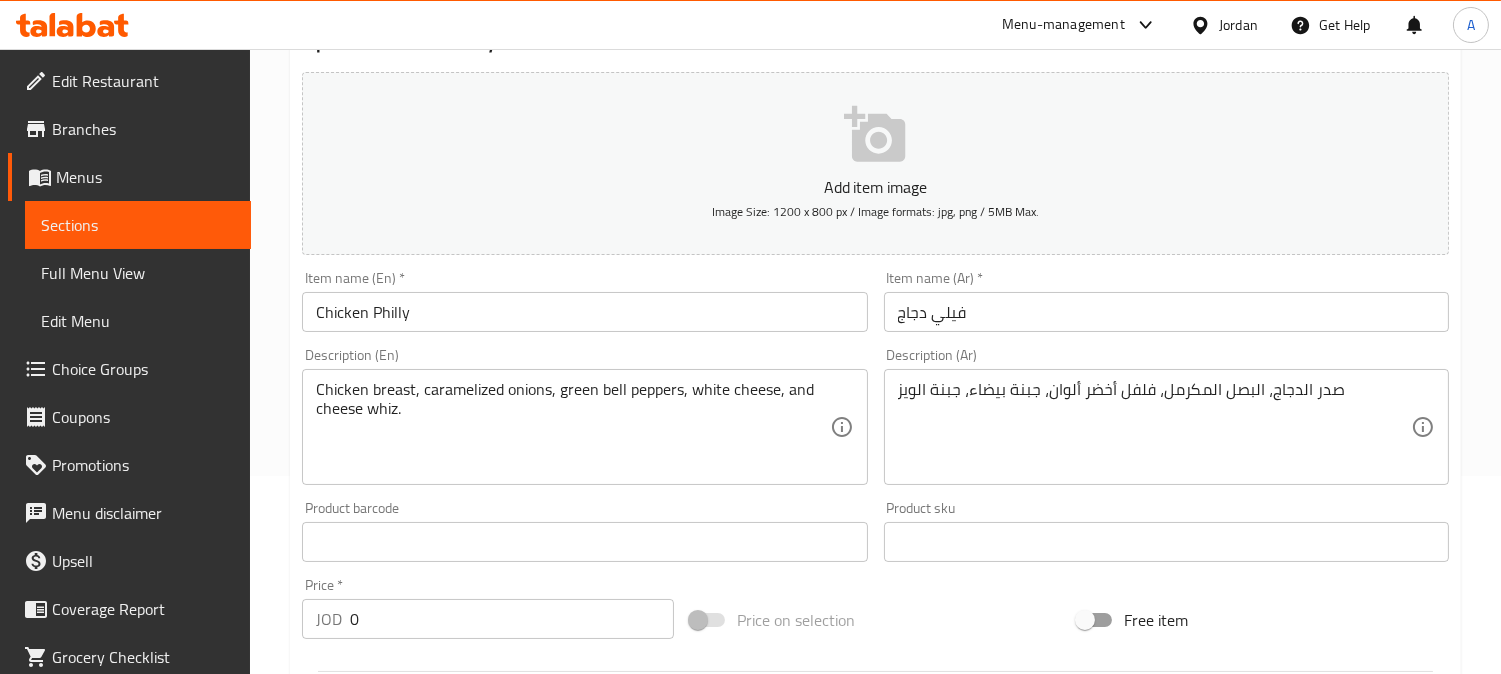 scroll, scrollTop: 222, scrollLeft: 0, axis: vertical 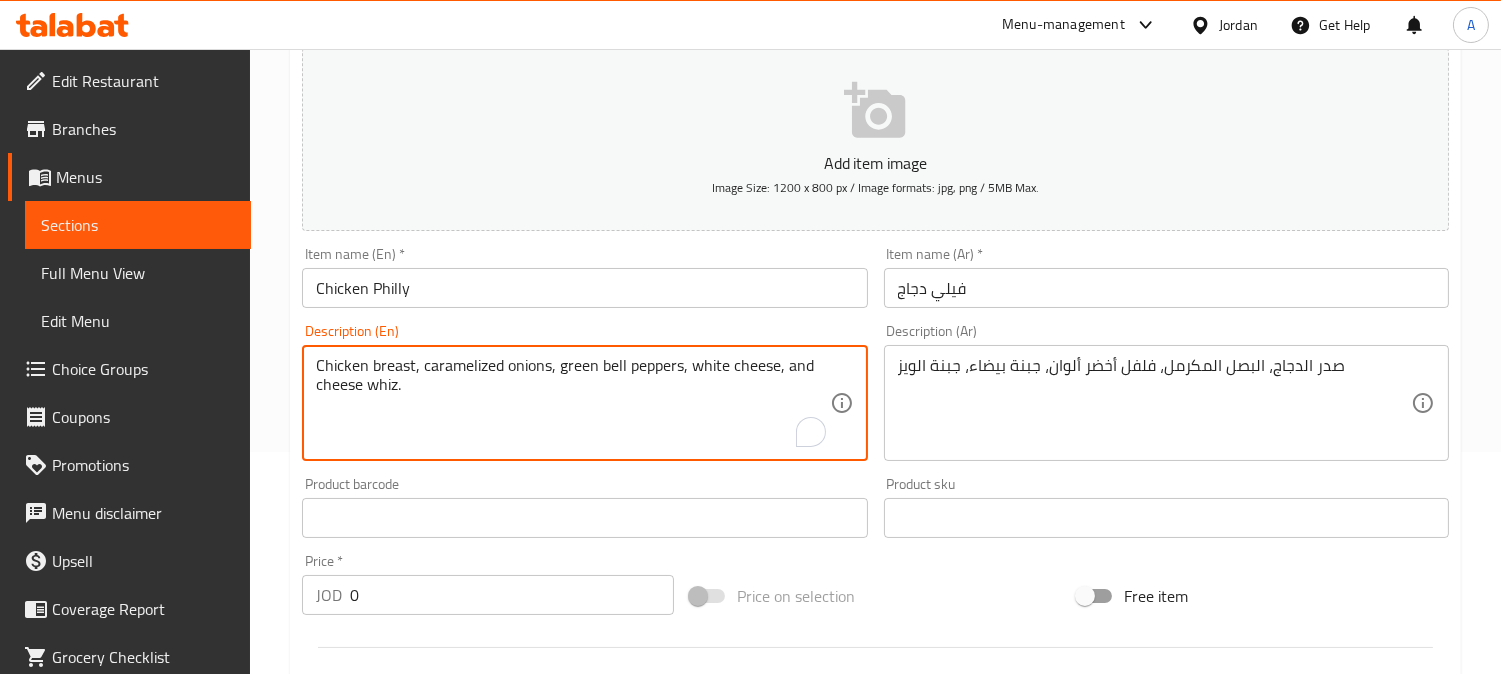 drag, startPoint x: 600, startPoint y: 365, endPoint x: 670, endPoint y: 365, distance: 70 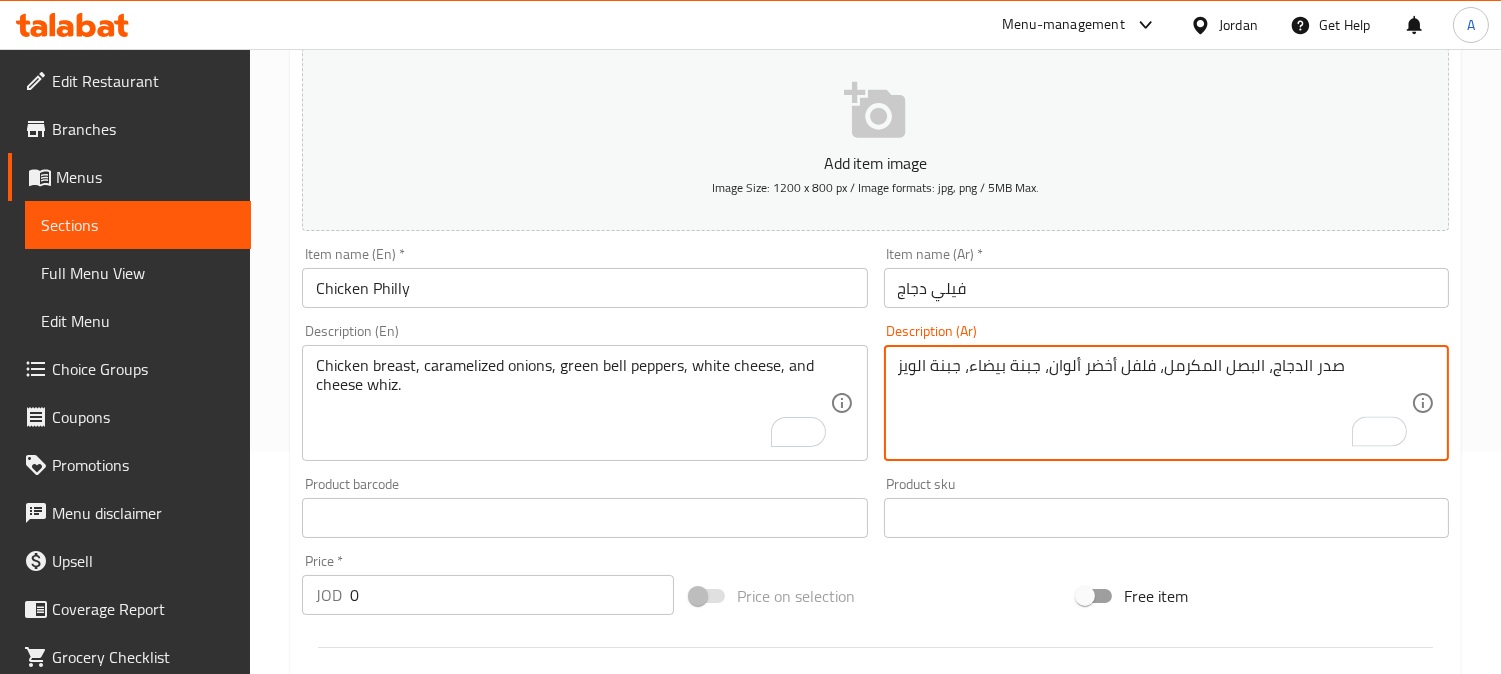 click on "صدر الدجاج، البصل المكرمل، فلفل أخضر ألوان، جبنة بيضاء، جبنة الويز" at bounding box center [1154, 403] 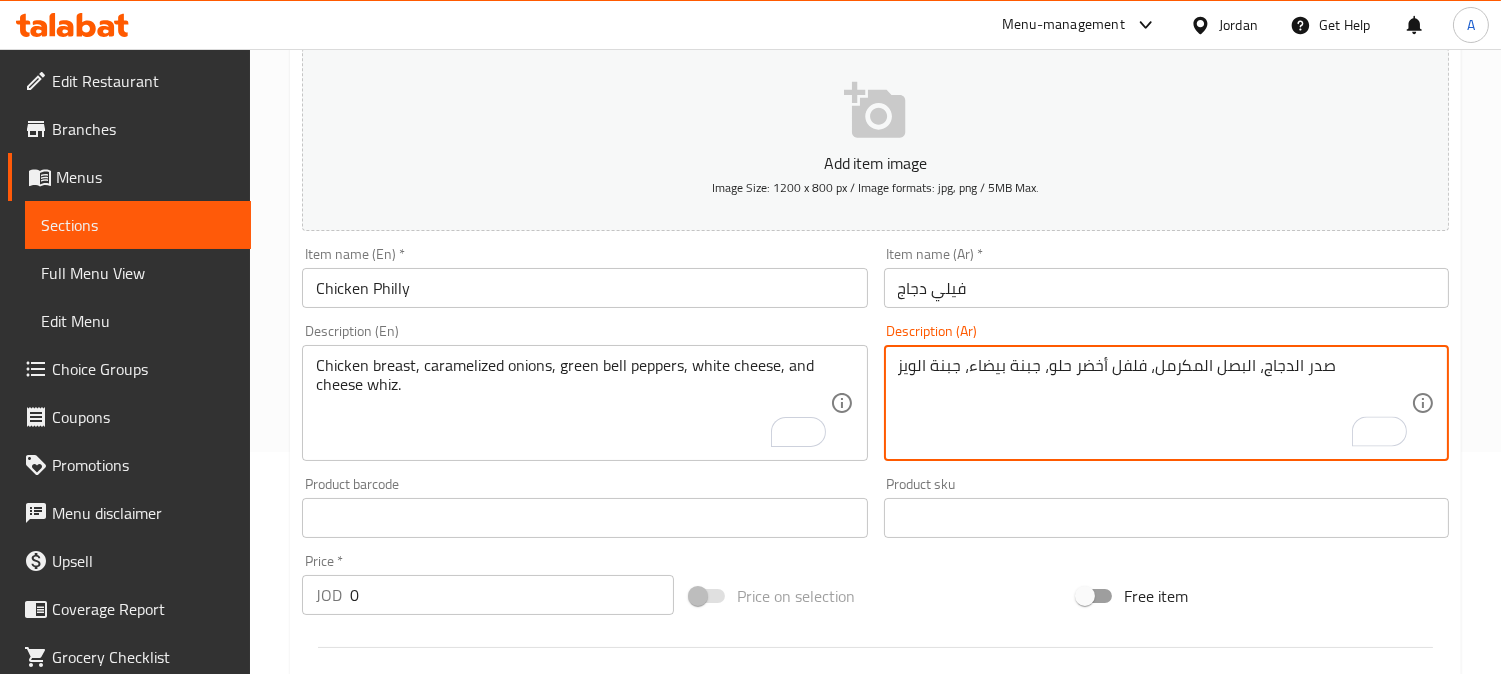 type on "صدر الدجاج، البصل المكرمل، فلفل أخضر حلو، جبنة بيضاء، جبنة الويز" 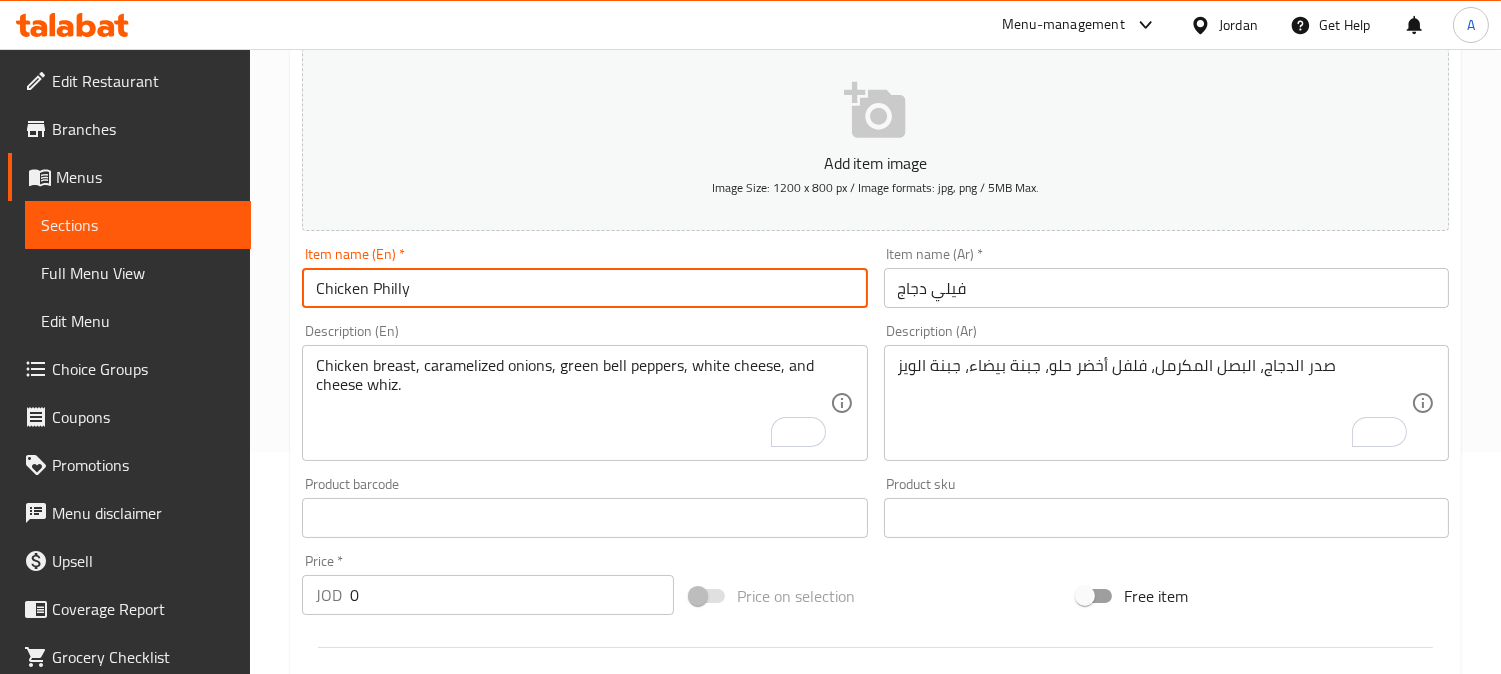 click on "Update" at bounding box center (439, 1149) 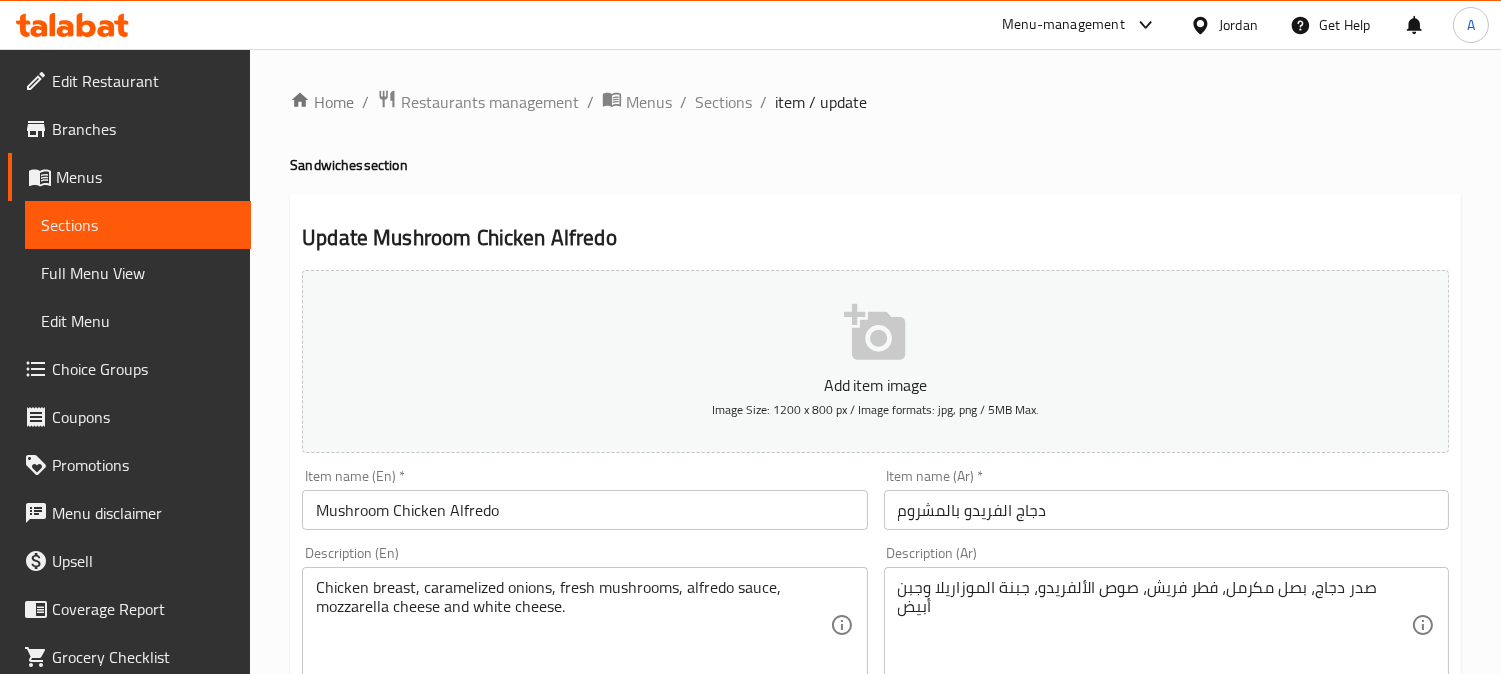 scroll, scrollTop: 111, scrollLeft: 0, axis: vertical 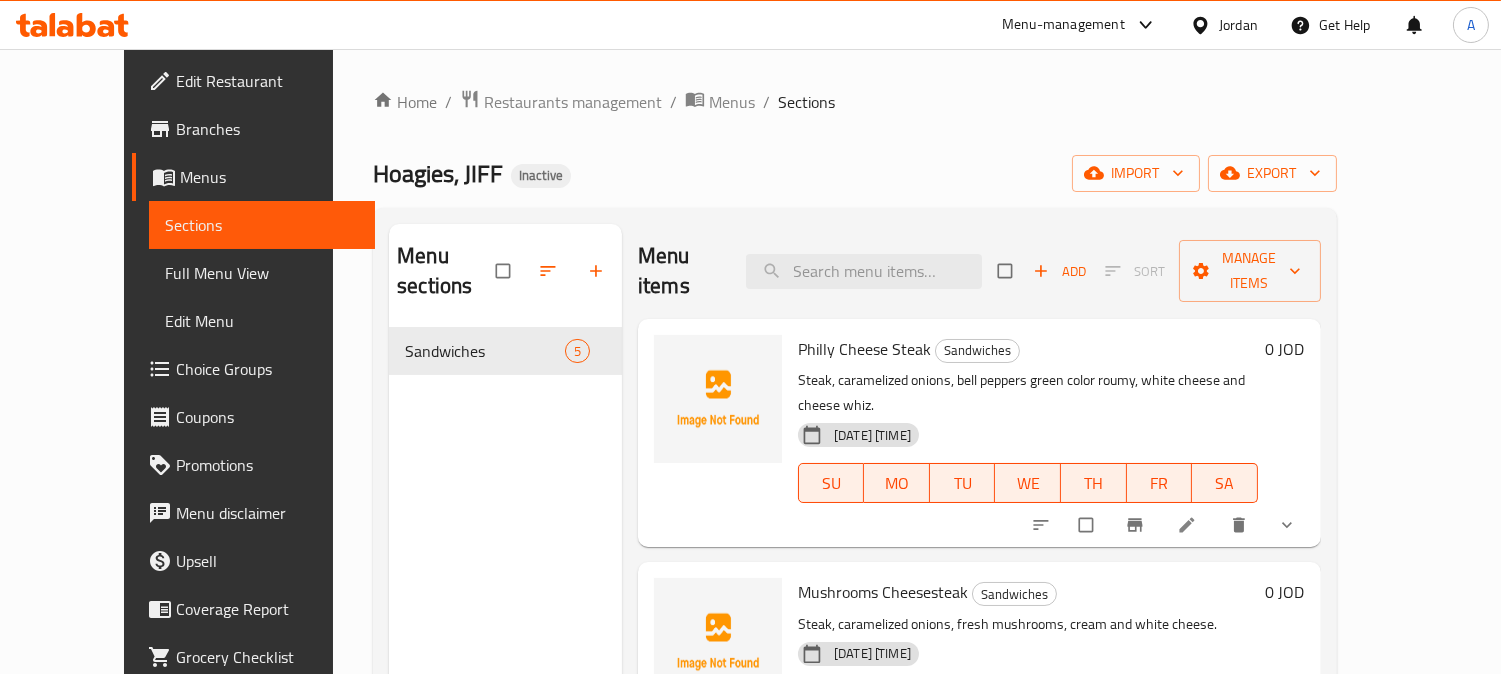click on "Full Menu View" at bounding box center (262, 273) 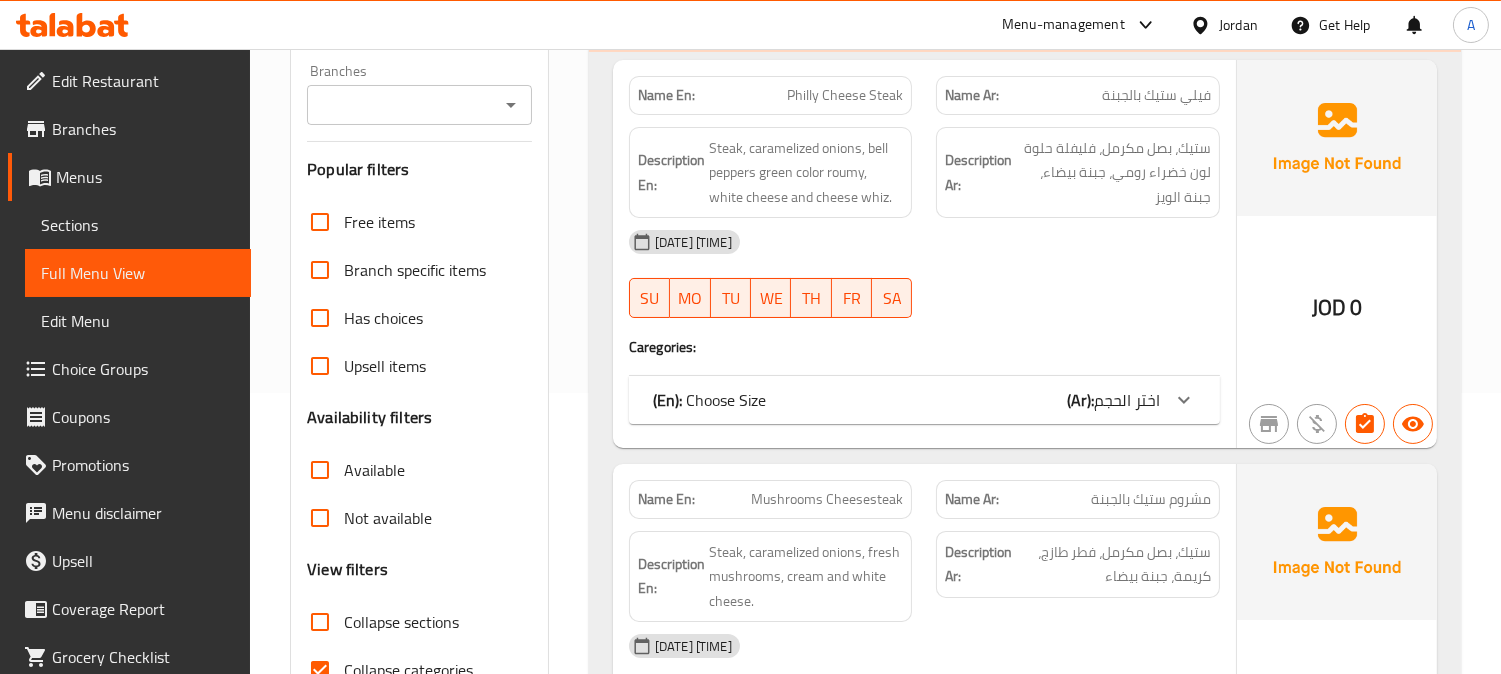 scroll, scrollTop: 444, scrollLeft: 0, axis: vertical 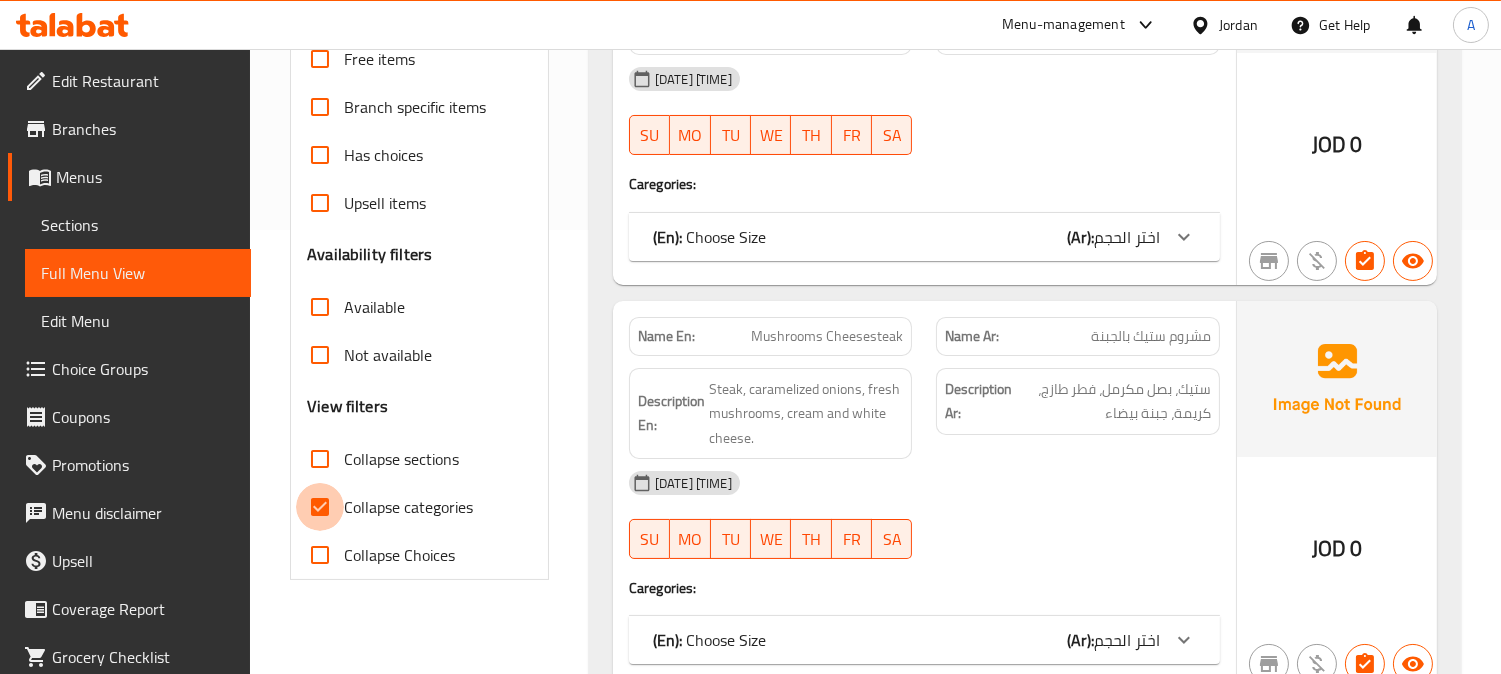 click on "Collapse categories" at bounding box center (320, 507) 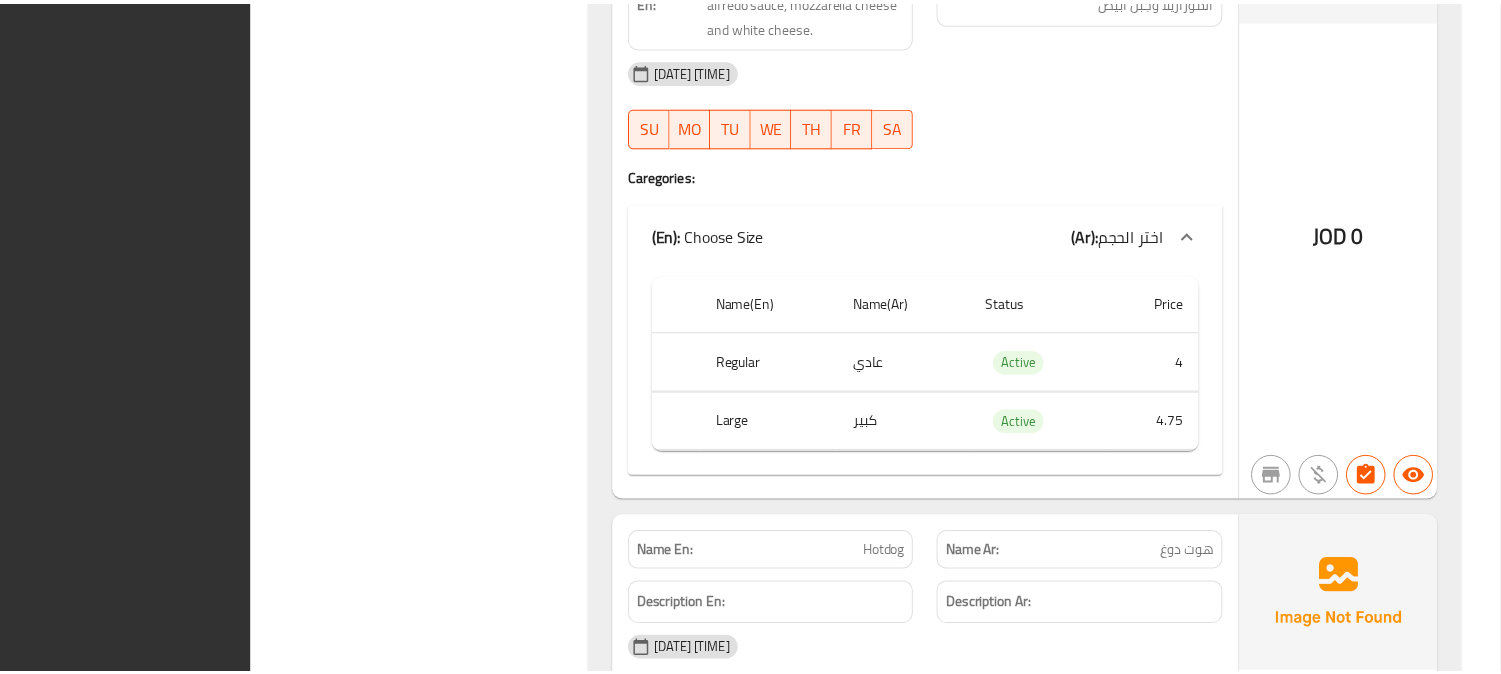 scroll, scrollTop: 2516, scrollLeft: 0, axis: vertical 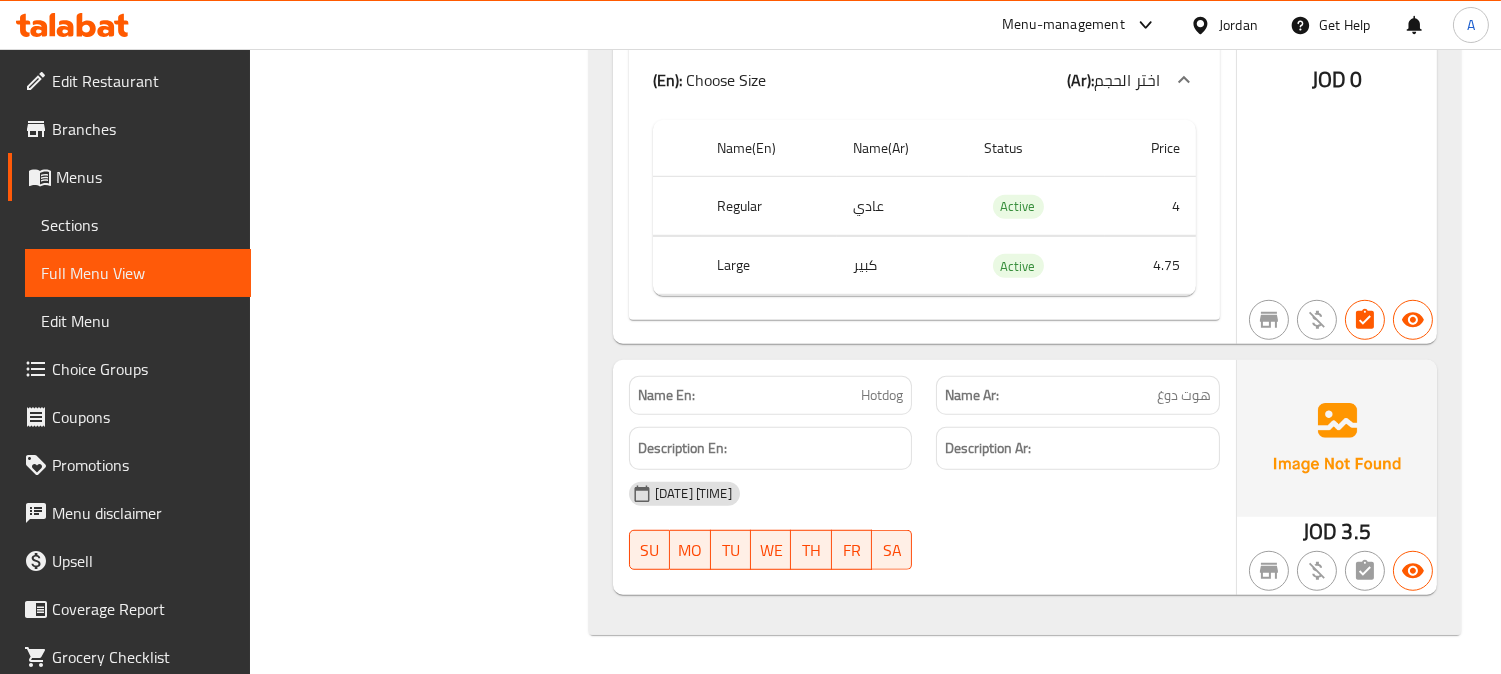 click on "هوت دوغ" at bounding box center [1184, 395] 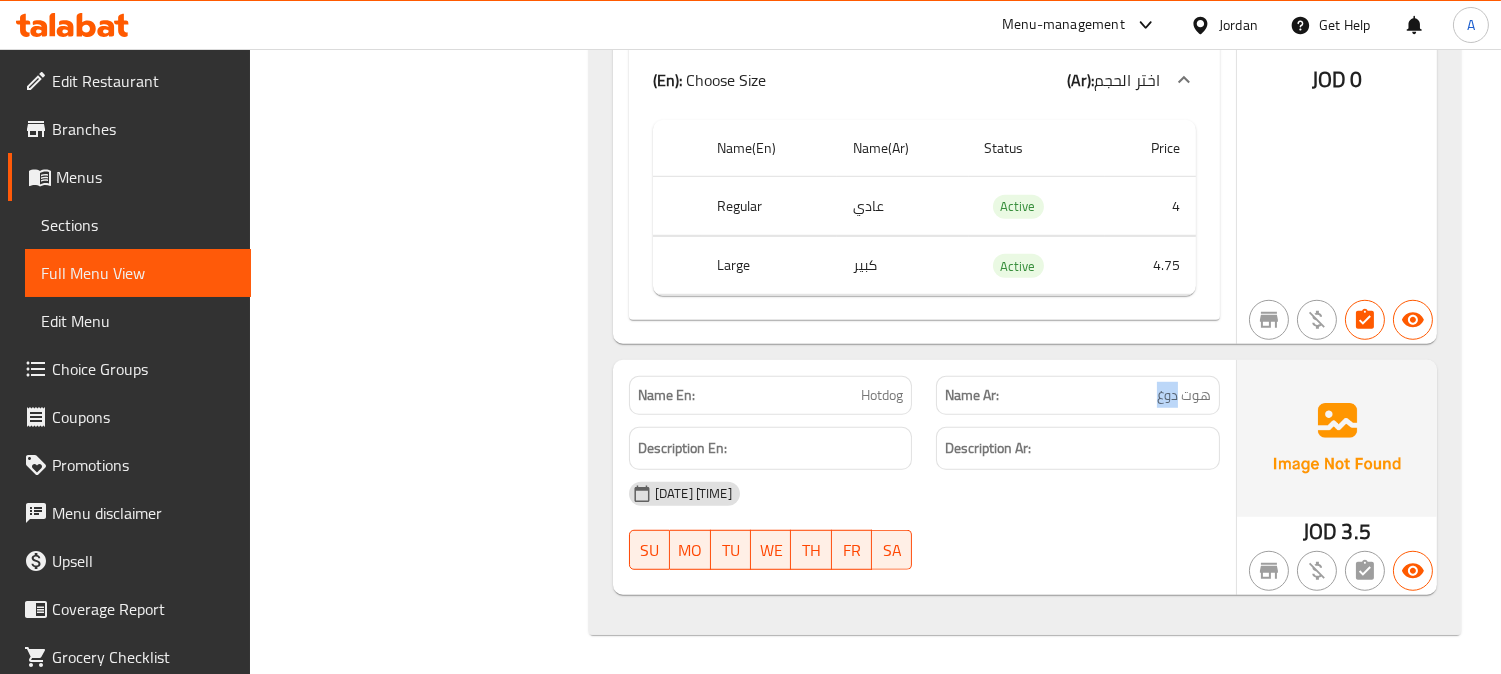 click on "هوت دوغ" at bounding box center (1184, 395) 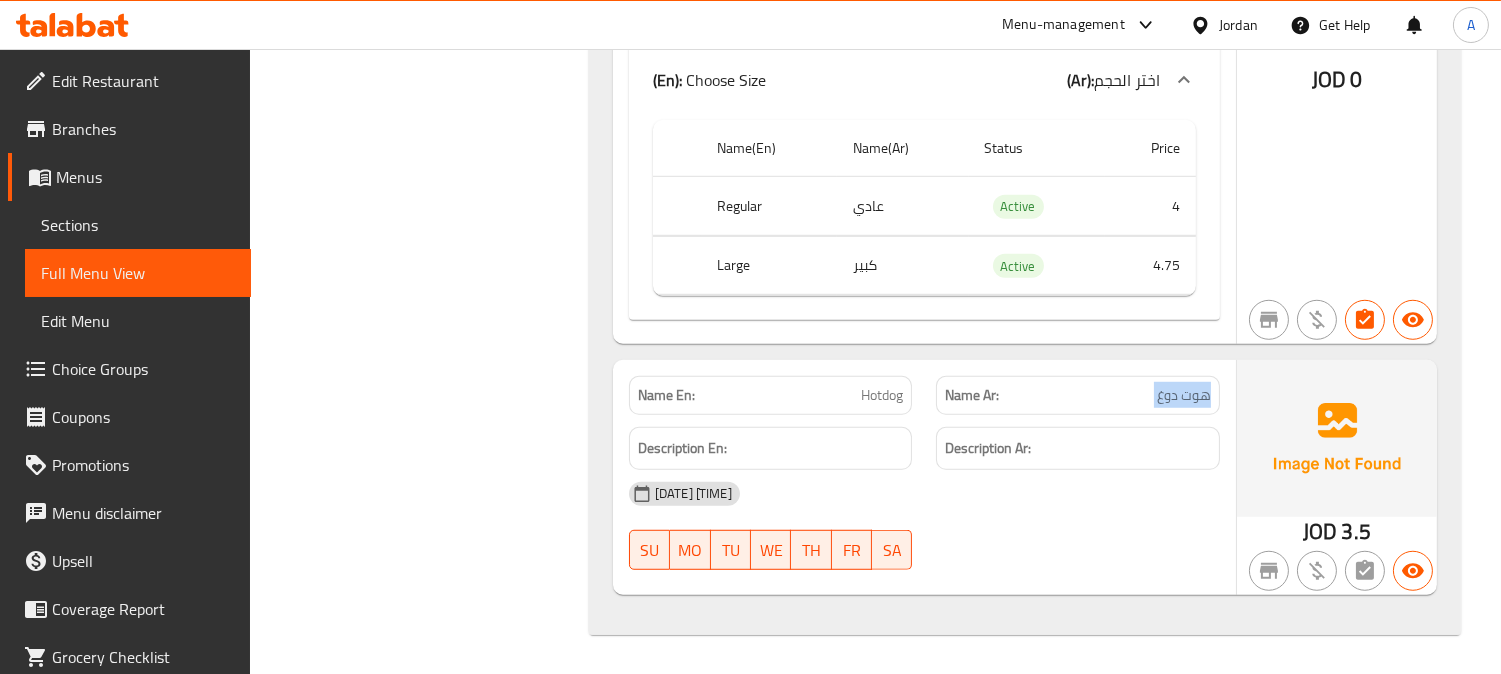 click on "هوت دوغ" at bounding box center [1184, 395] 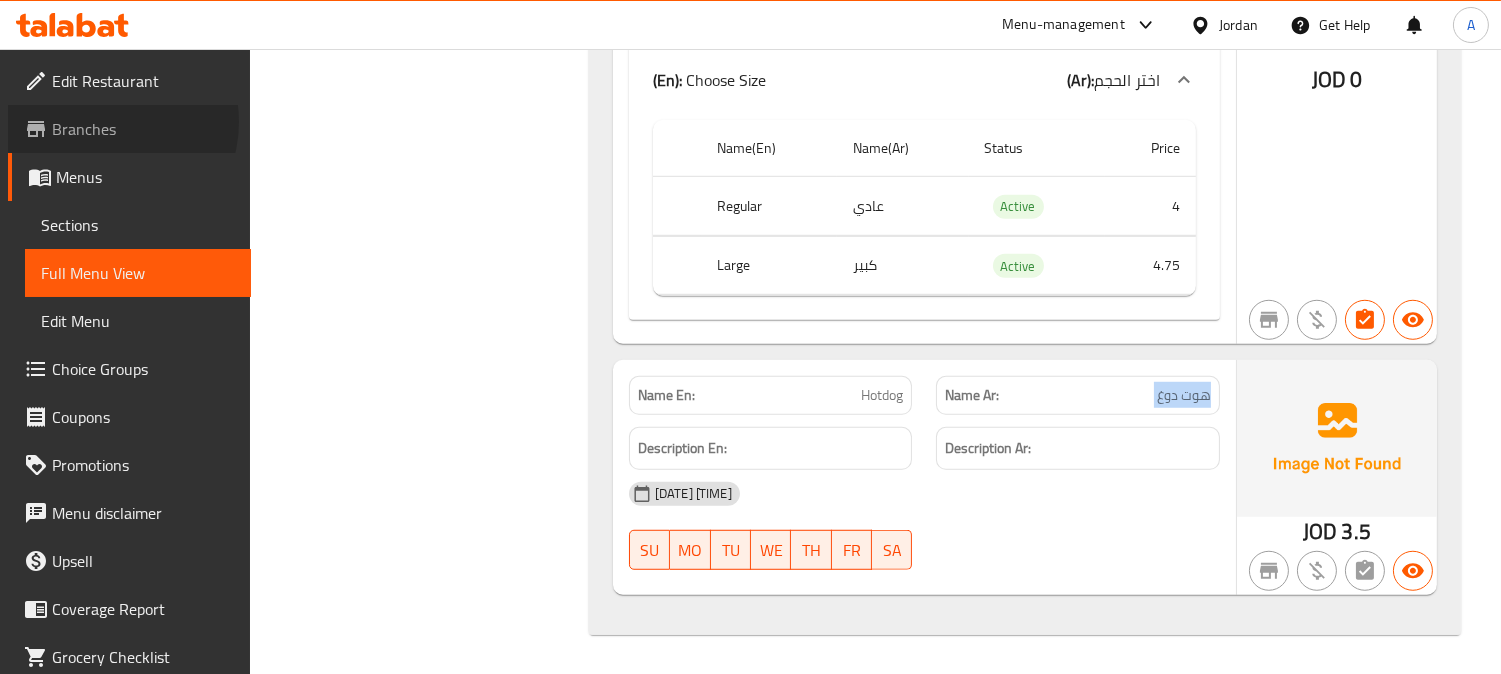 click on "Branches" at bounding box center (143, 129) 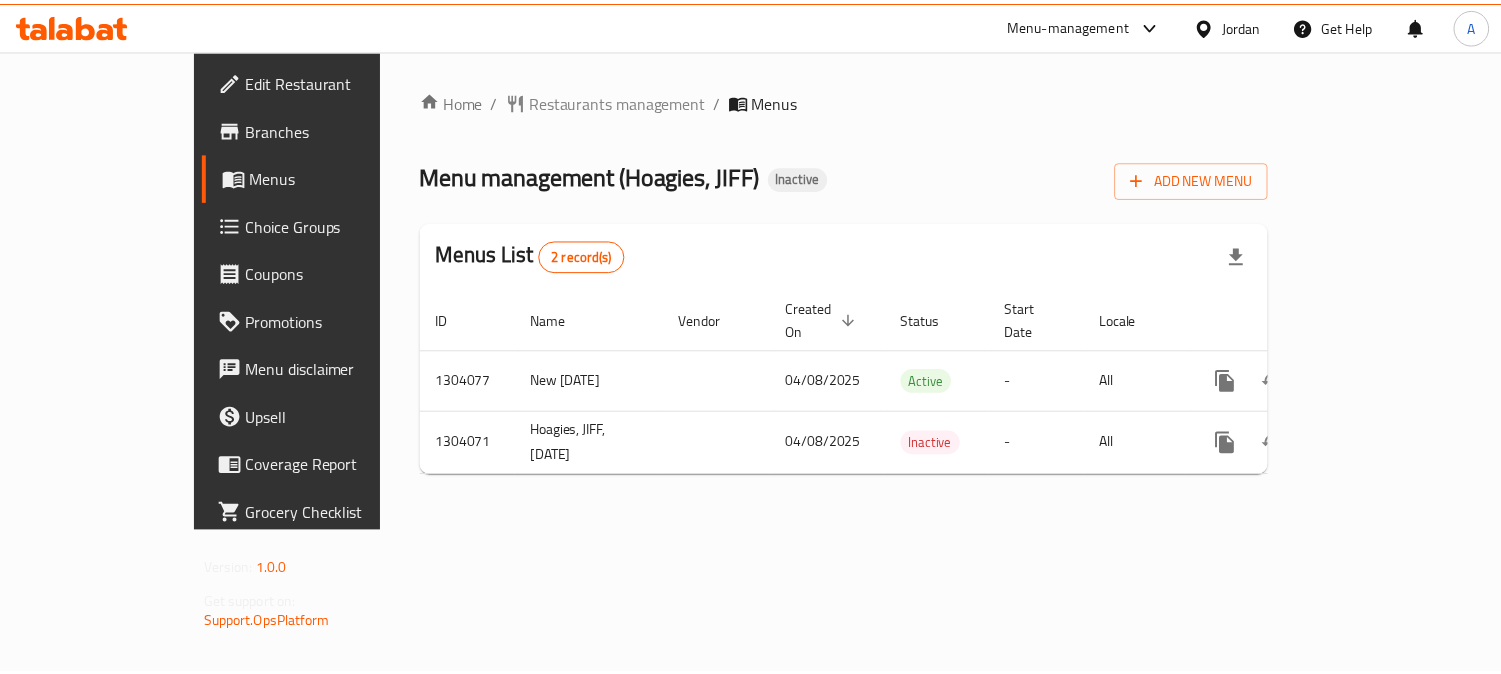 scroll, scrollTop: 0, scrollLeft: 0, axis: both 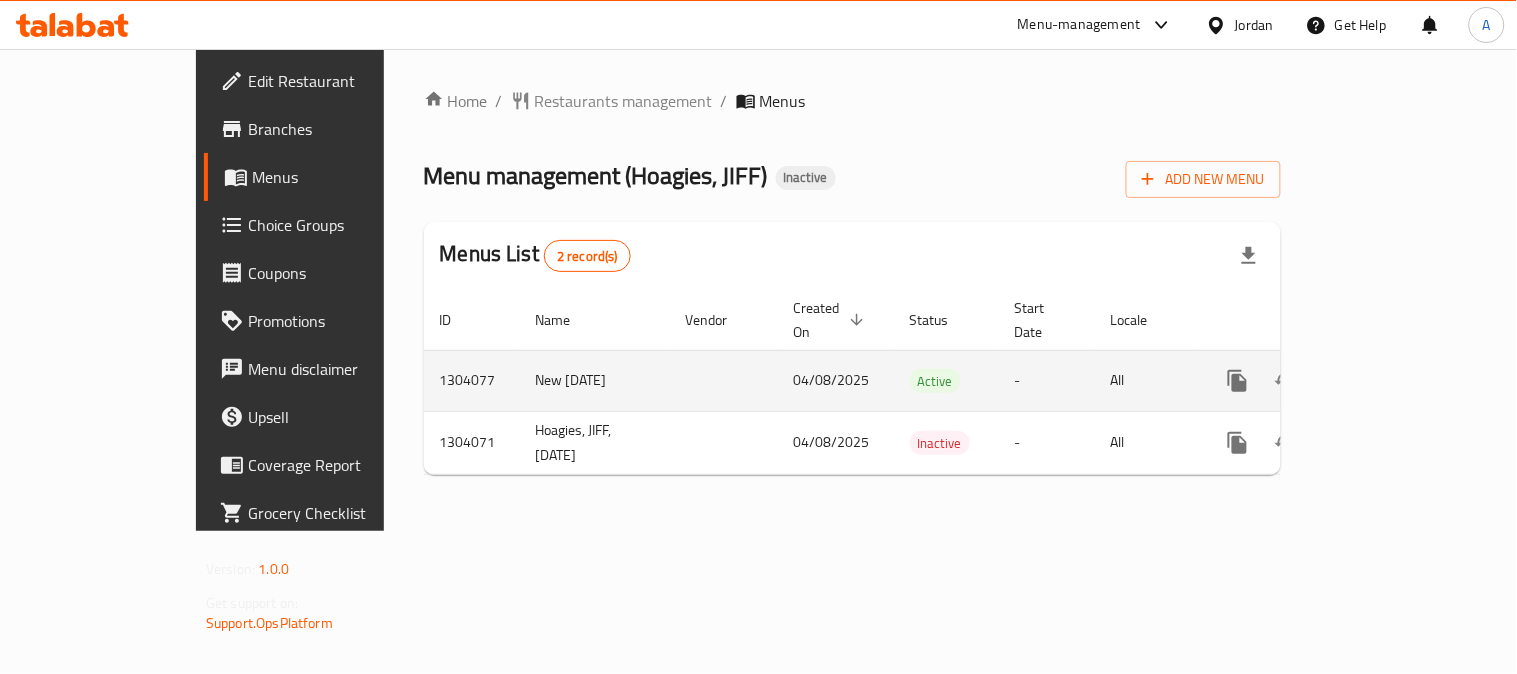 click 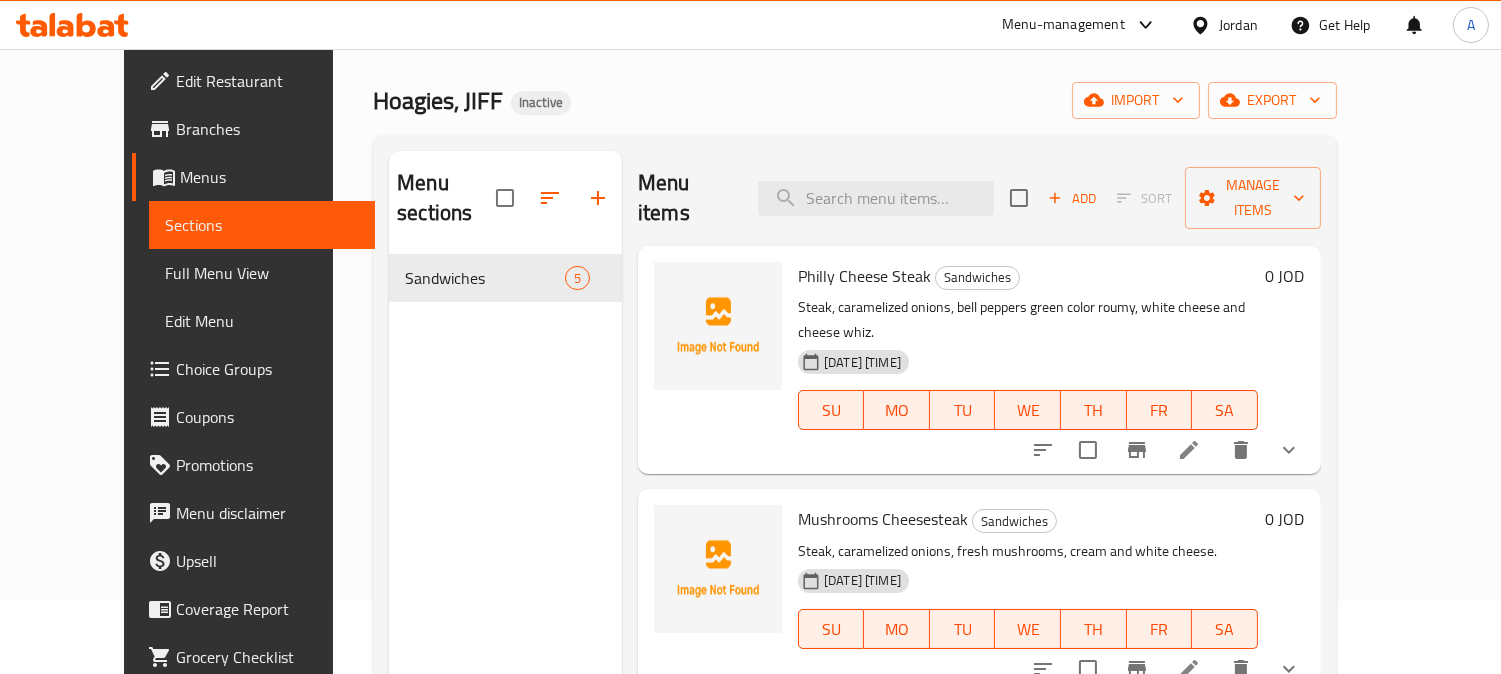 scroll, scrollTop: 280, scrollLeft: 0, axis: vertical 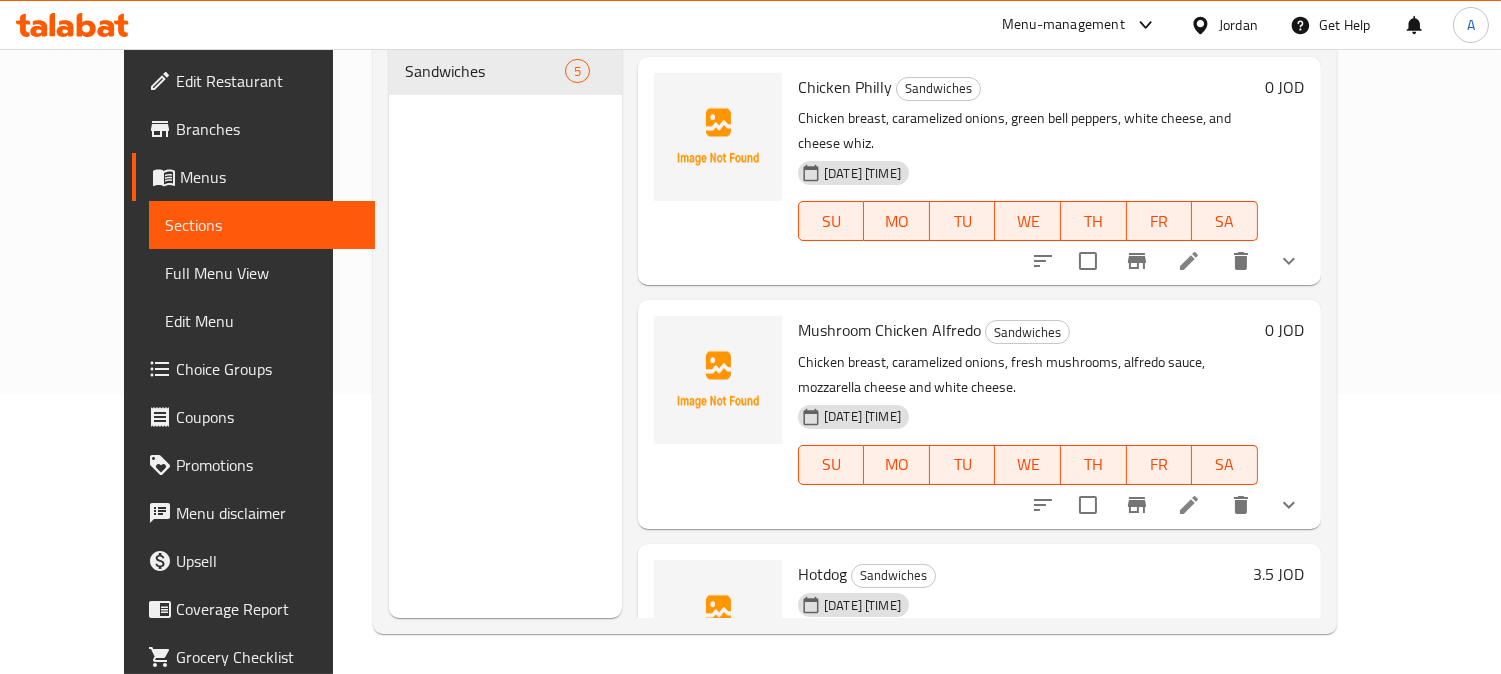 click on "Choice Groups" at bounding box center [267, 369] 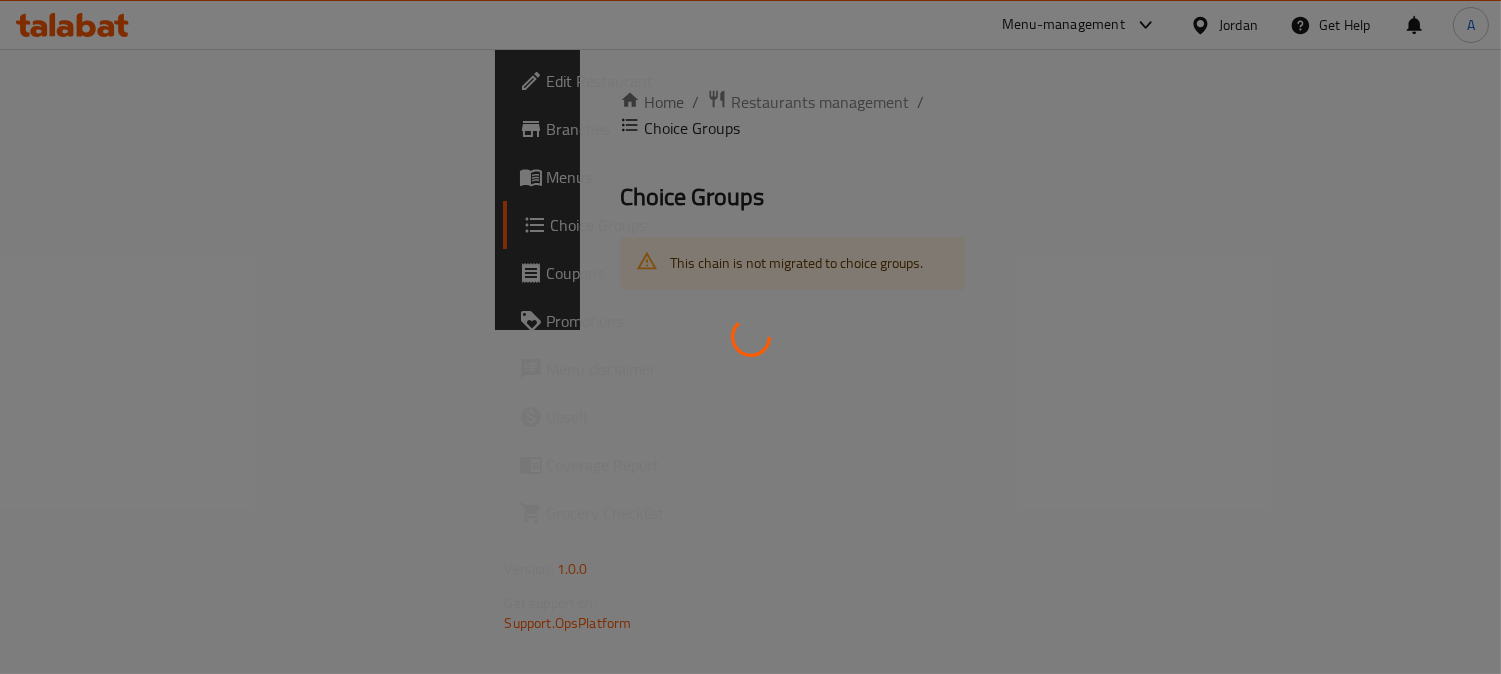 scroll, scrollTop: 0, scrollLeft: 0, axis: both 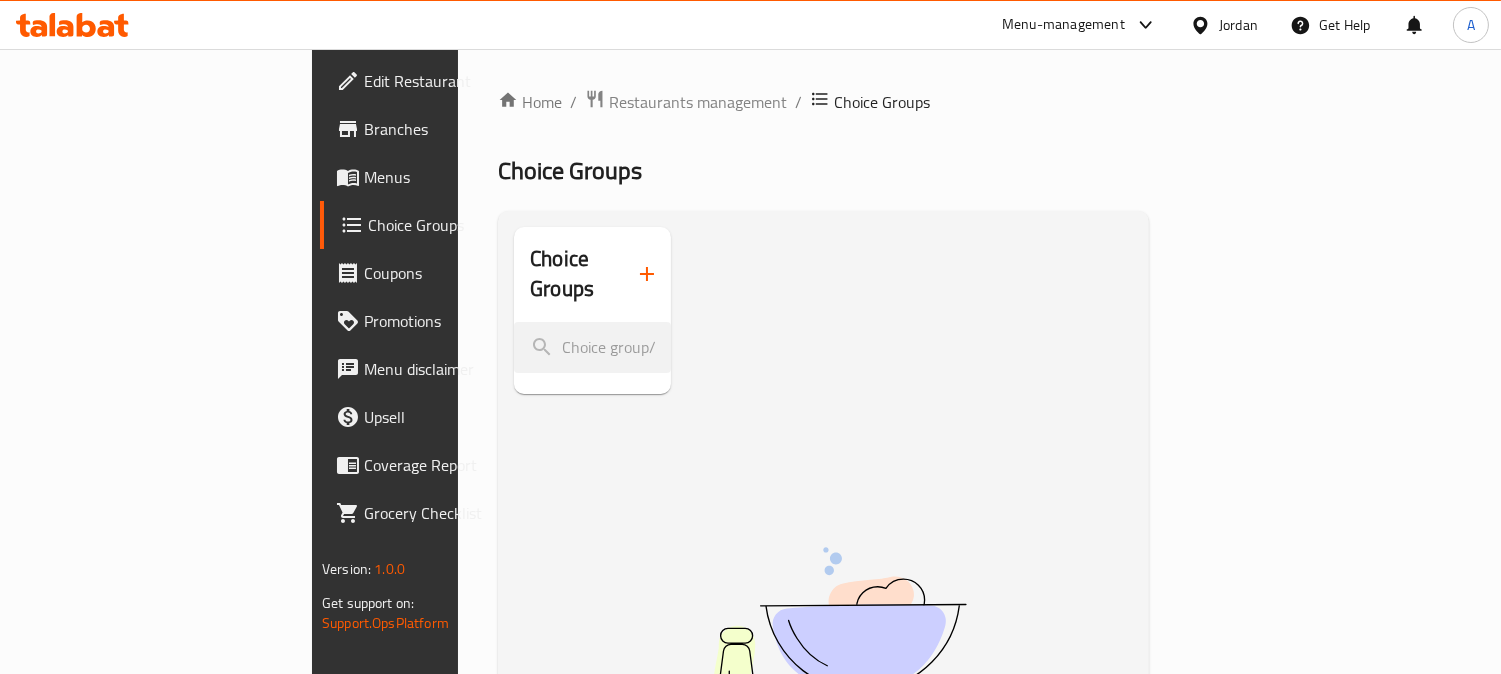 click on "Menus" at bounding box center [455, 177] 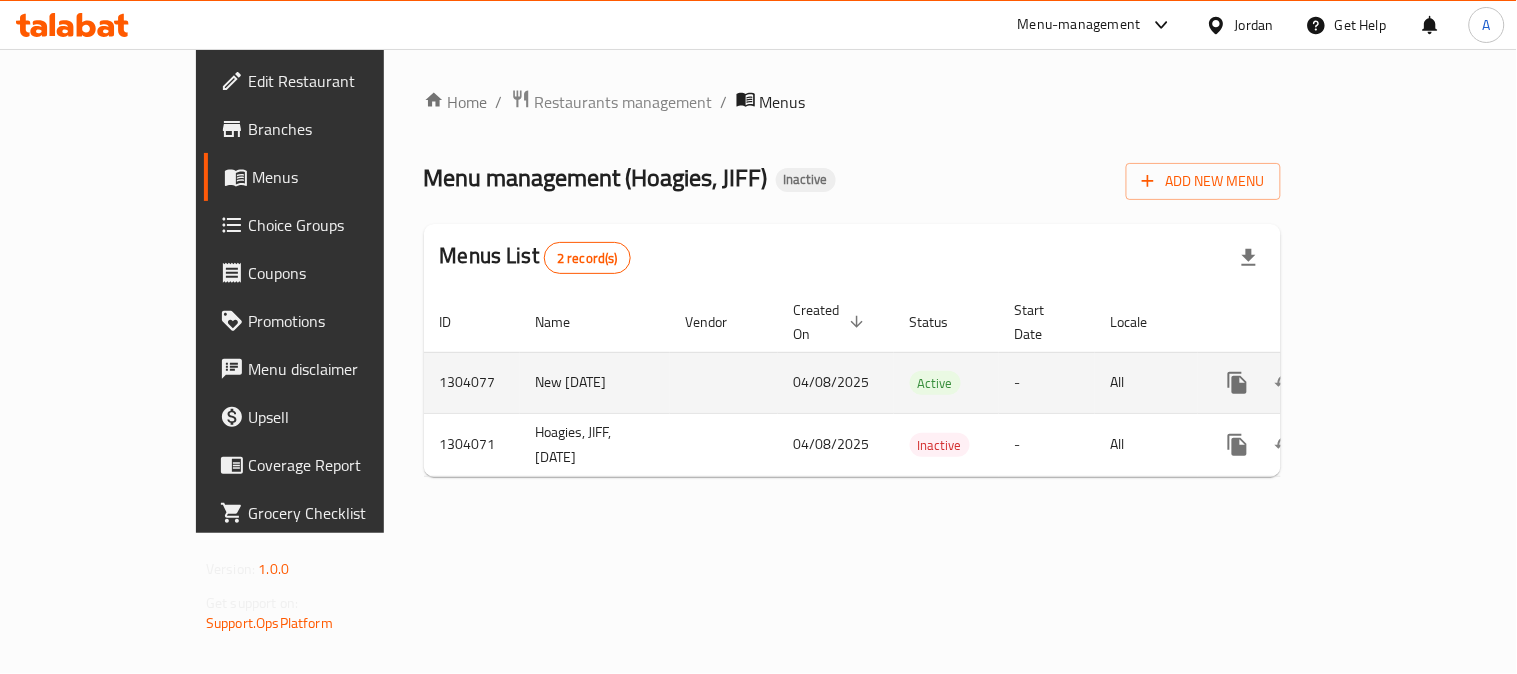 click at bounding box center (1382, 383) 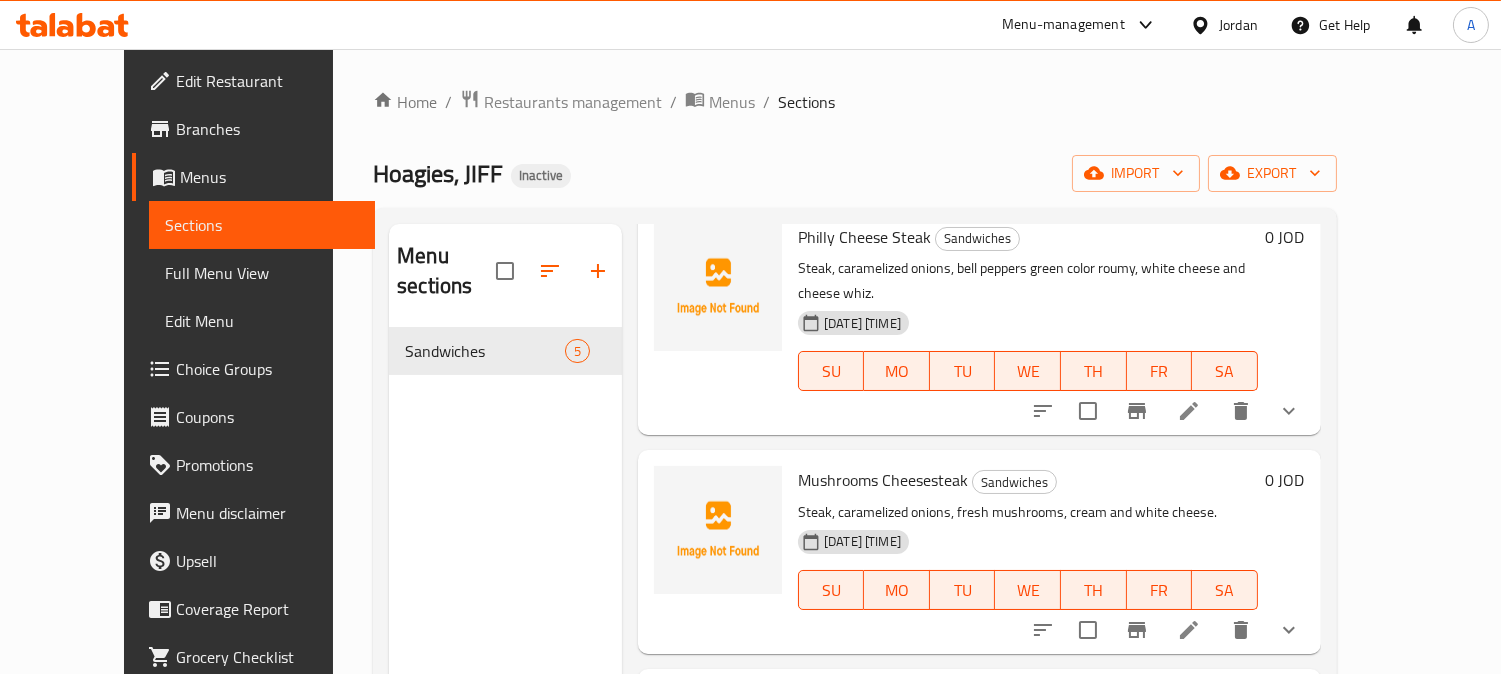 scroll, scrollTop: 222, scrollLeft: 0, axis: vertical 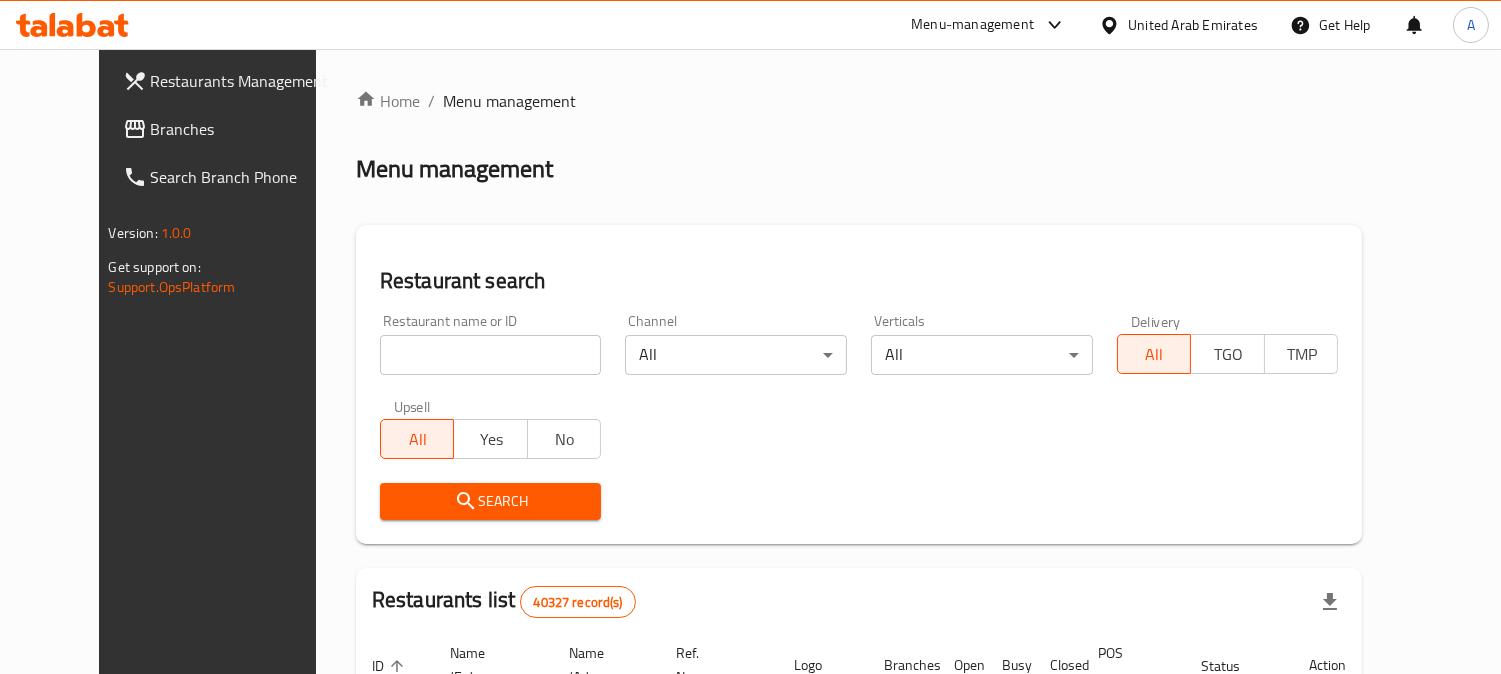click on "United Arab Emirates" at bounding box center [1193, 25] 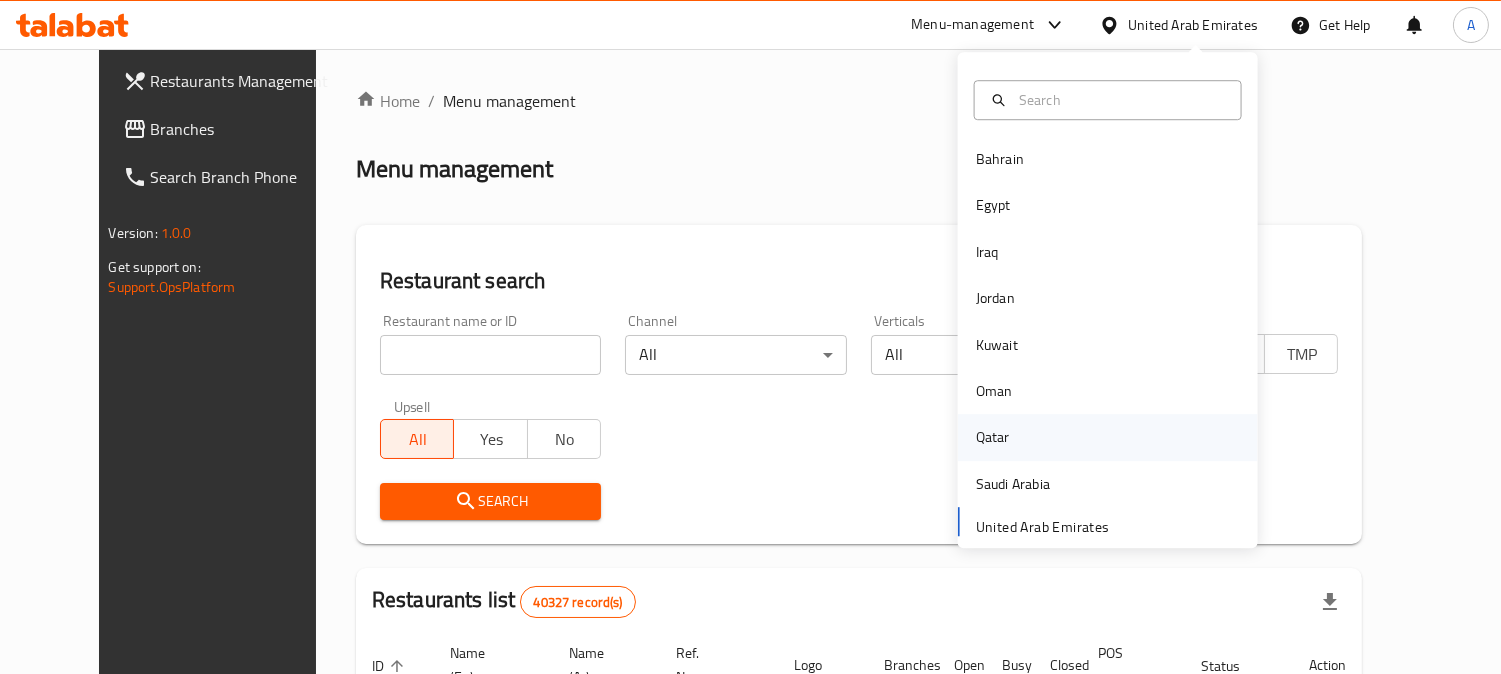click on "Qatar" at bounding box center [993, 438] 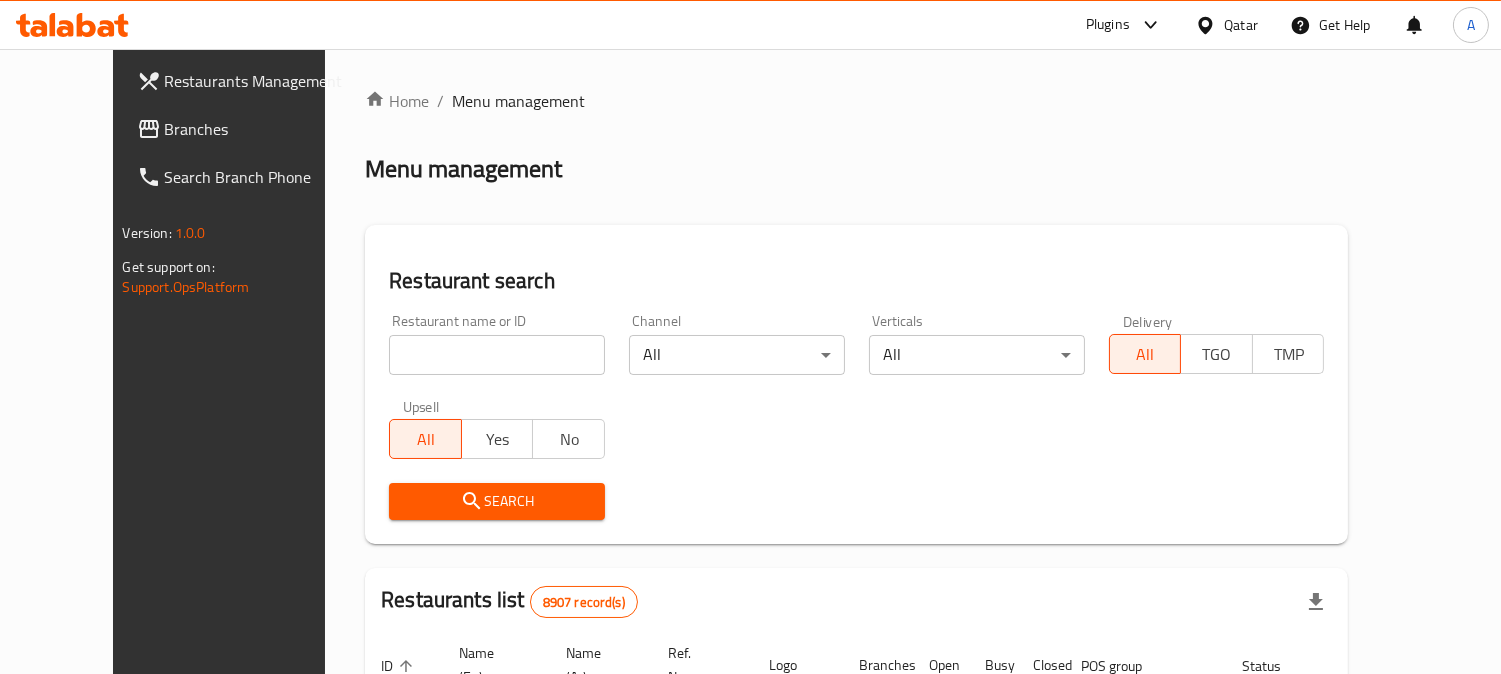 click on "Branches" at bounding box center [256, 129] 